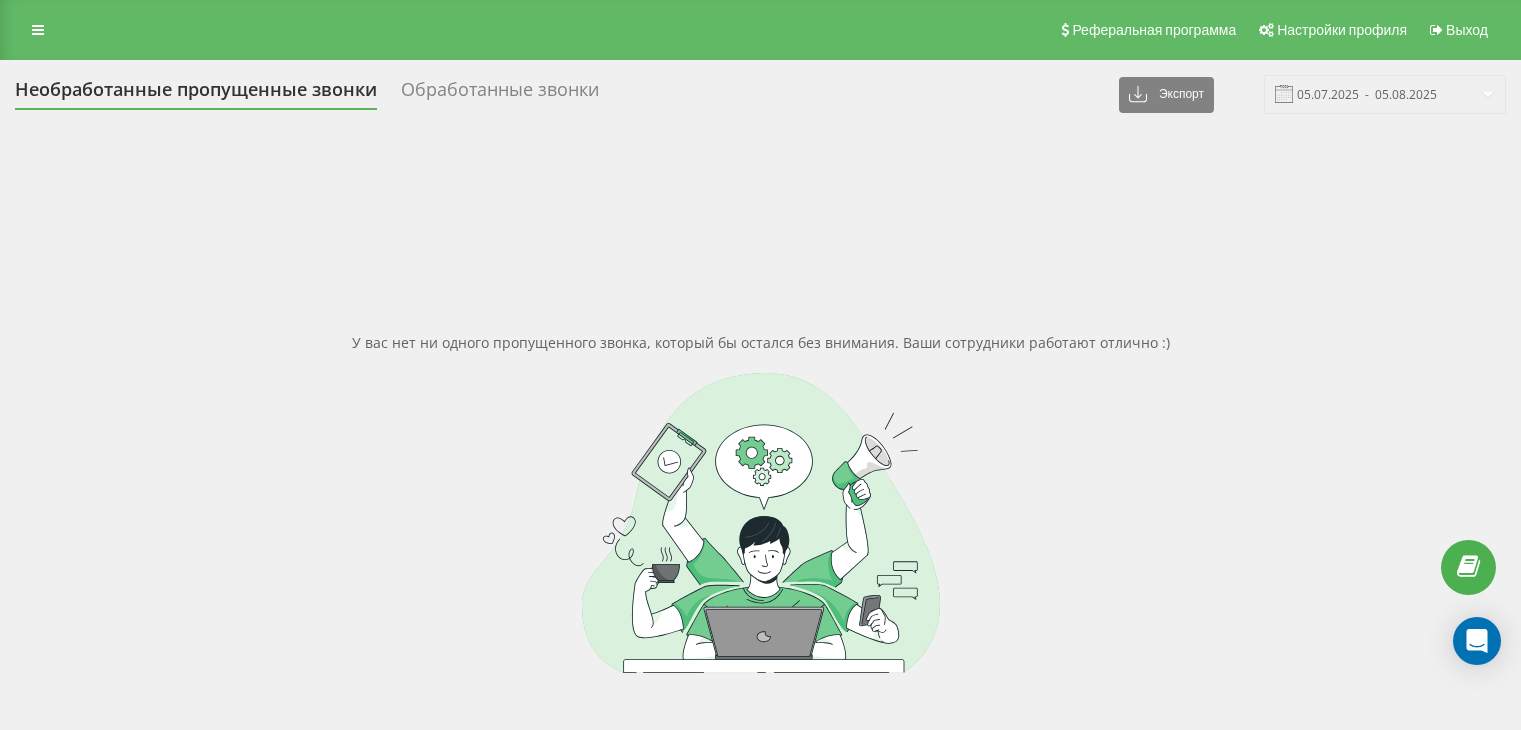 scroll, scrollTop: 0, scrollLeft: 0, axis: both 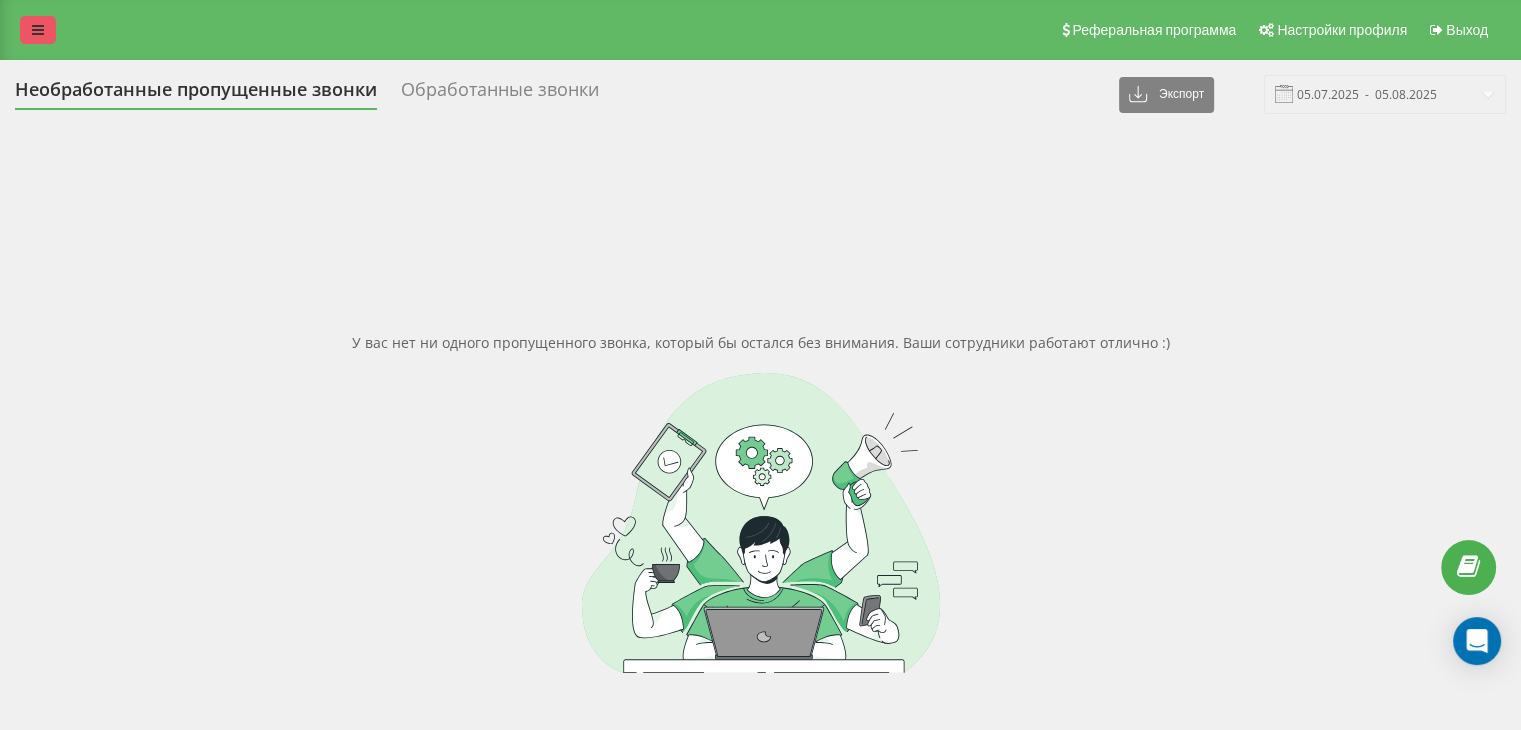 click at bounding box center (38, 30) 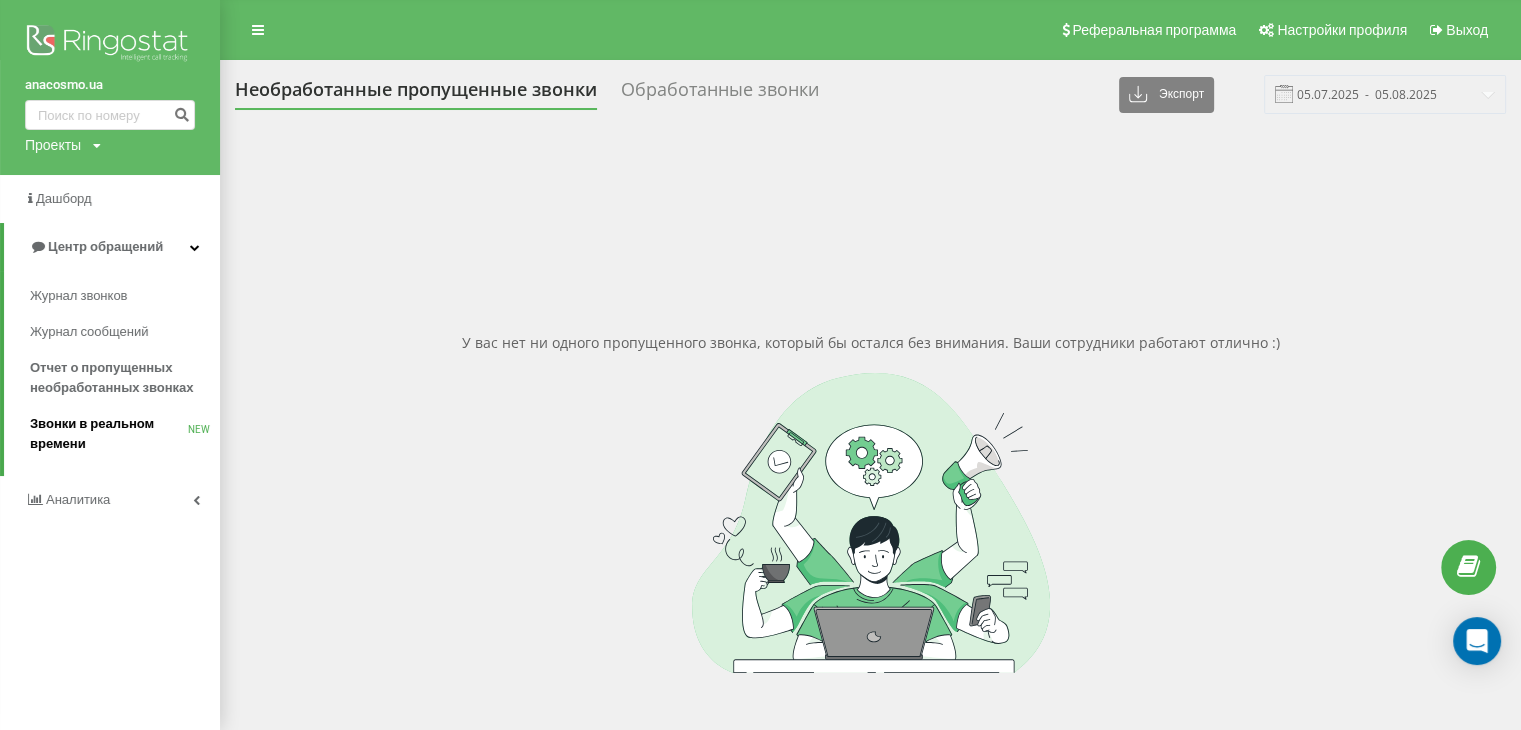 click on "Звонки в реальном времени" at bounding box center (109, 434) 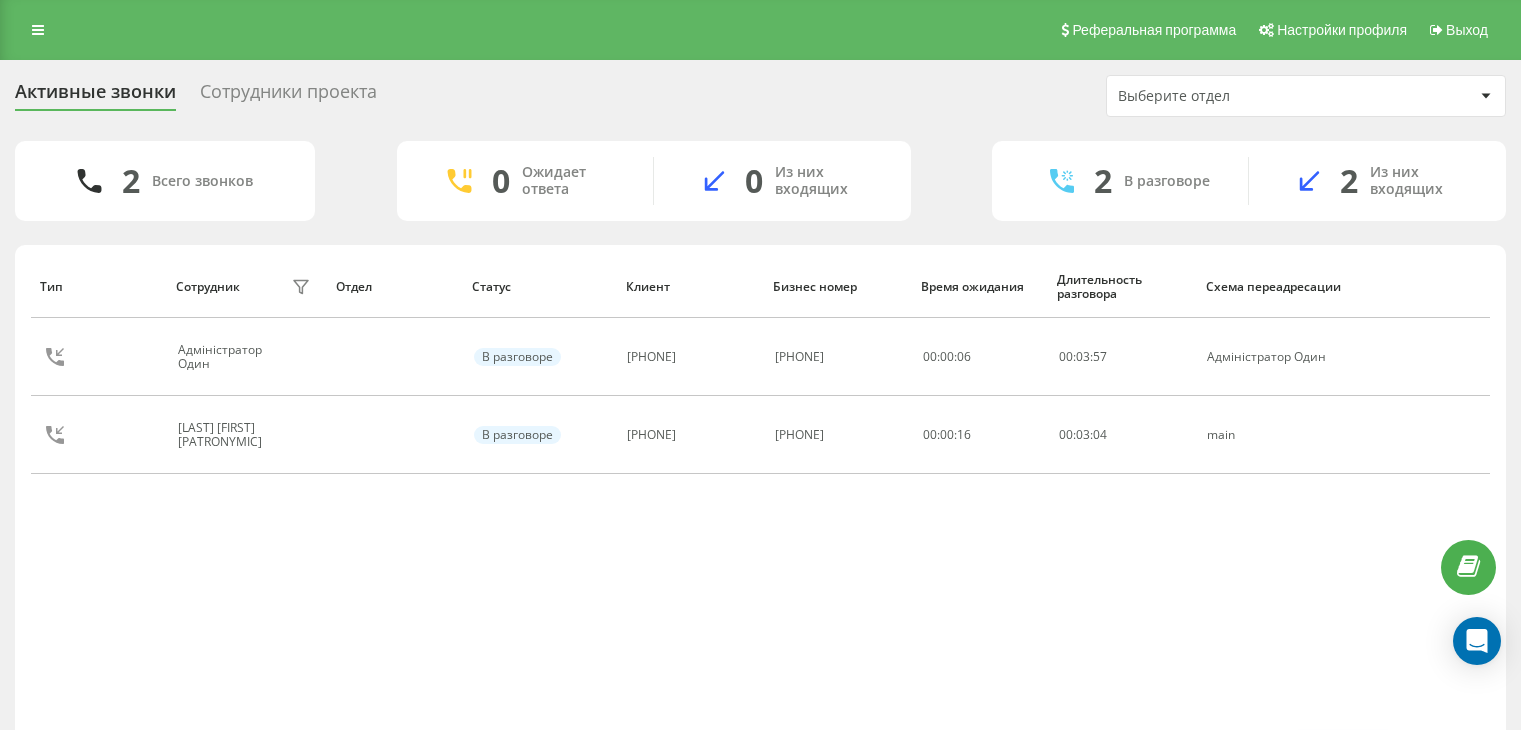 scroll, scrollTop: 0, scrollLeft: 0, axis: both 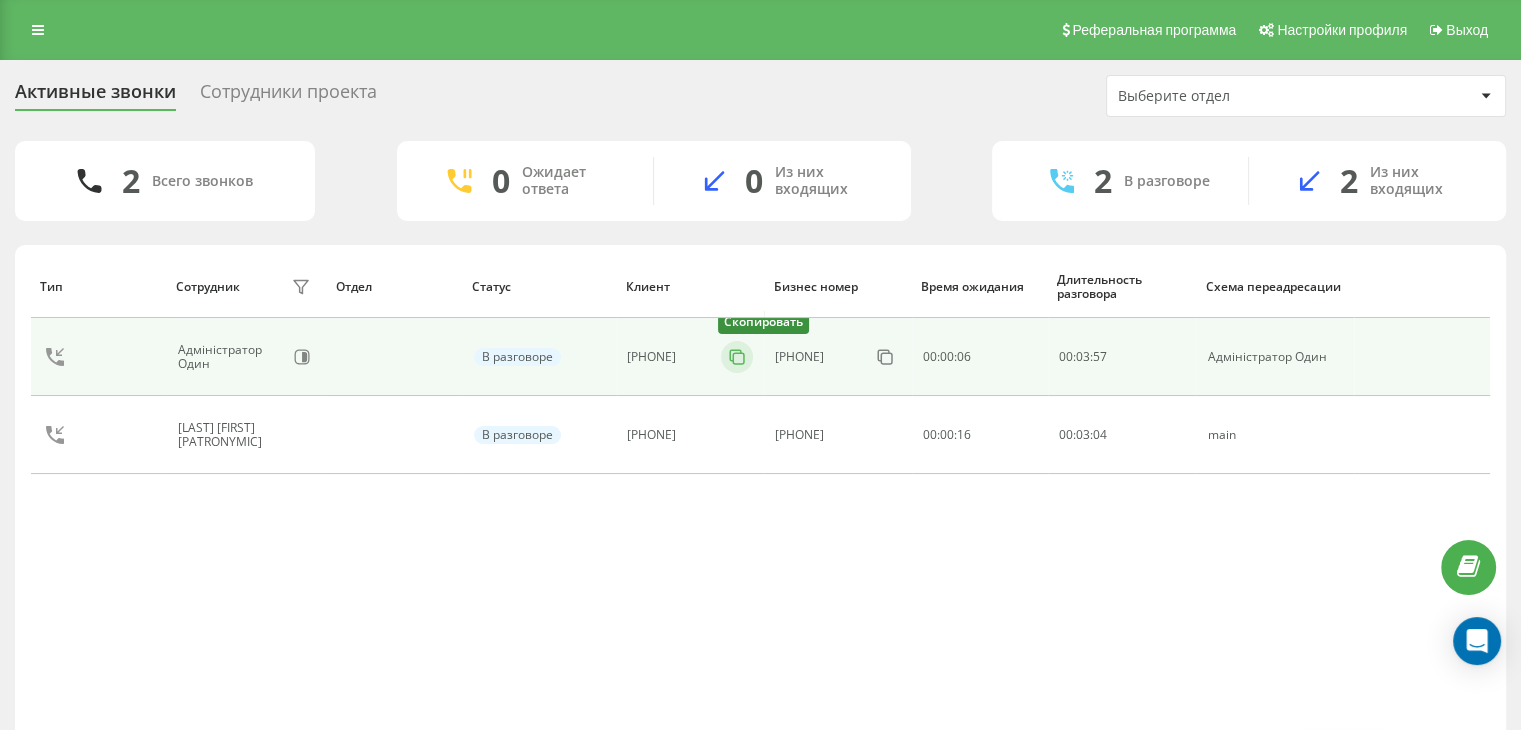 click 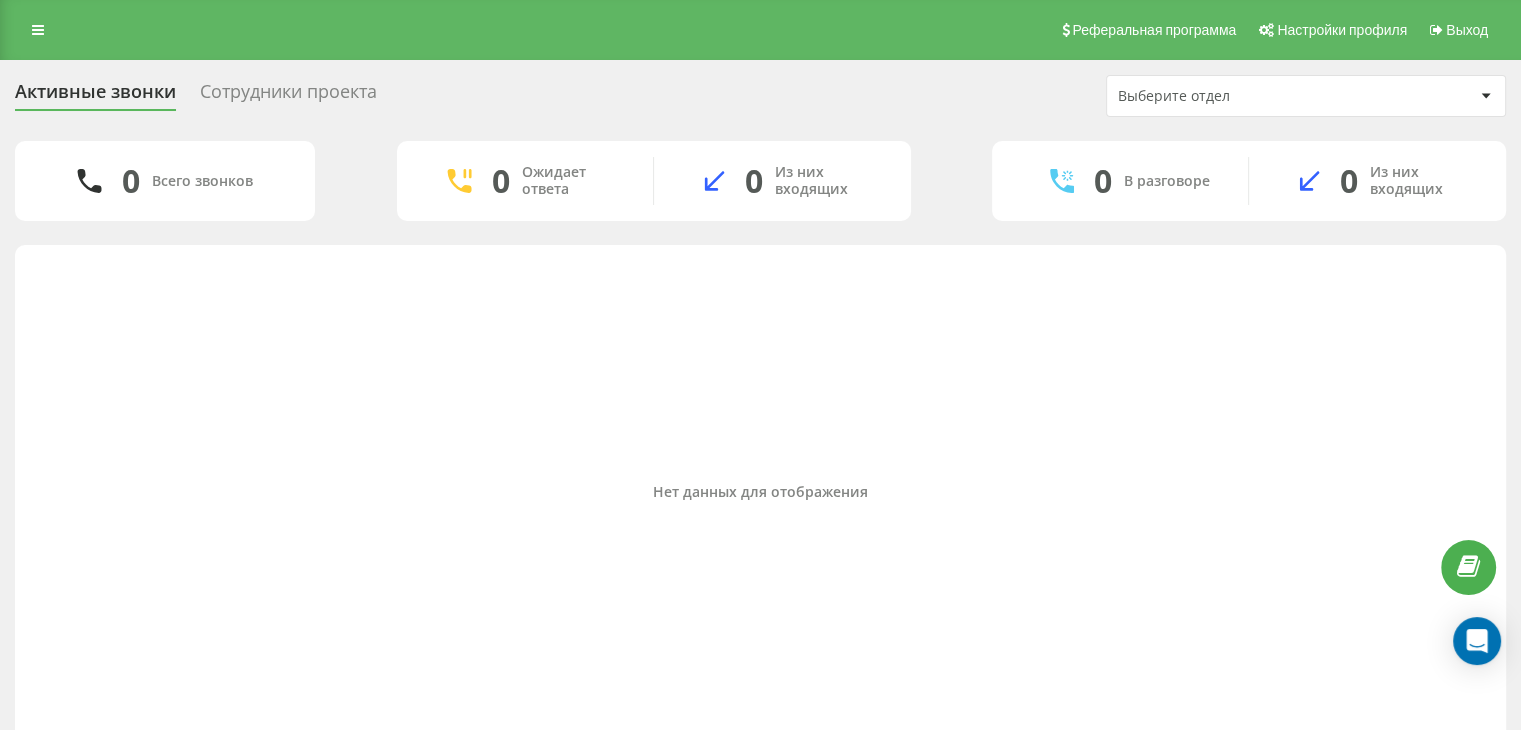 click on "Из них входящих" at bounding box center [828, 181] 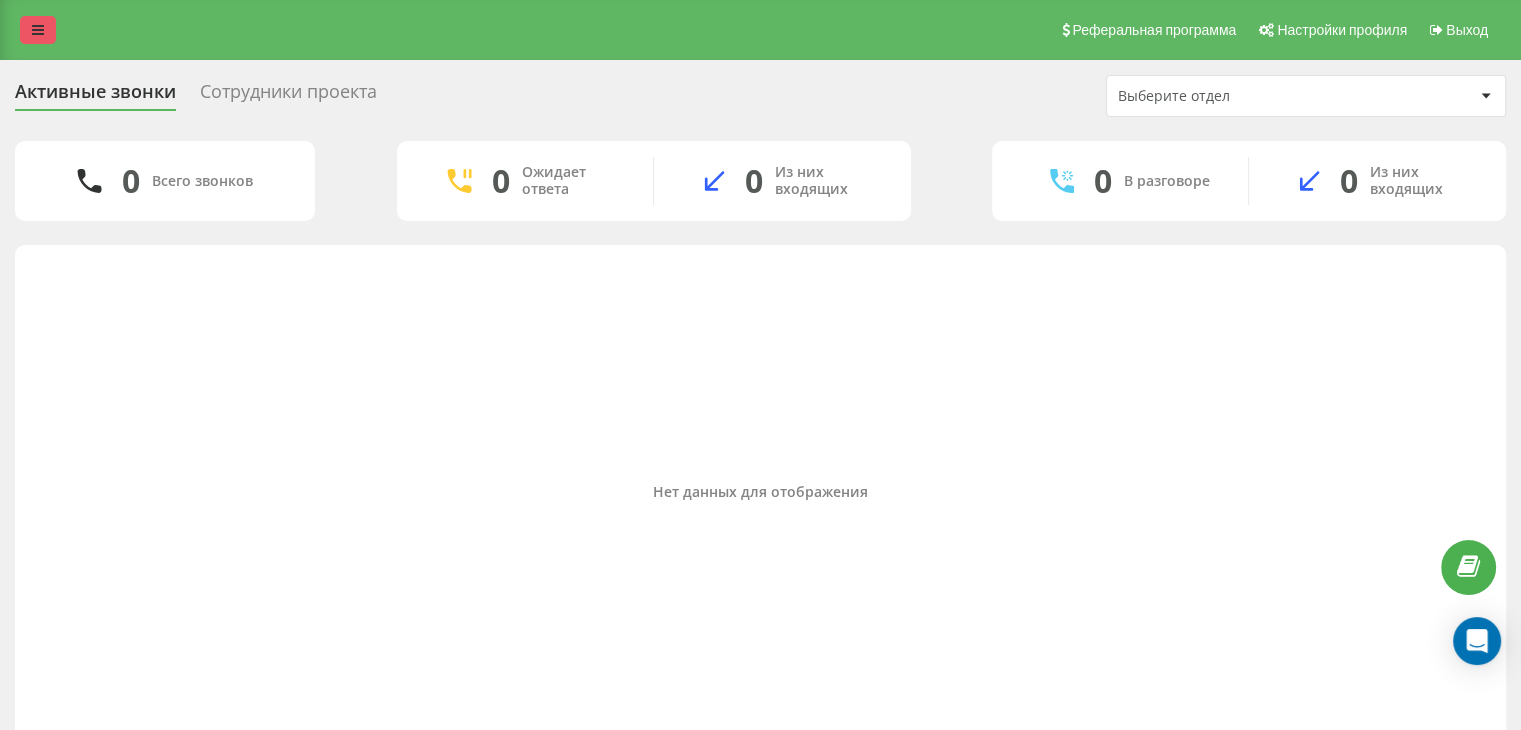 click at bounding box center [38, 30] 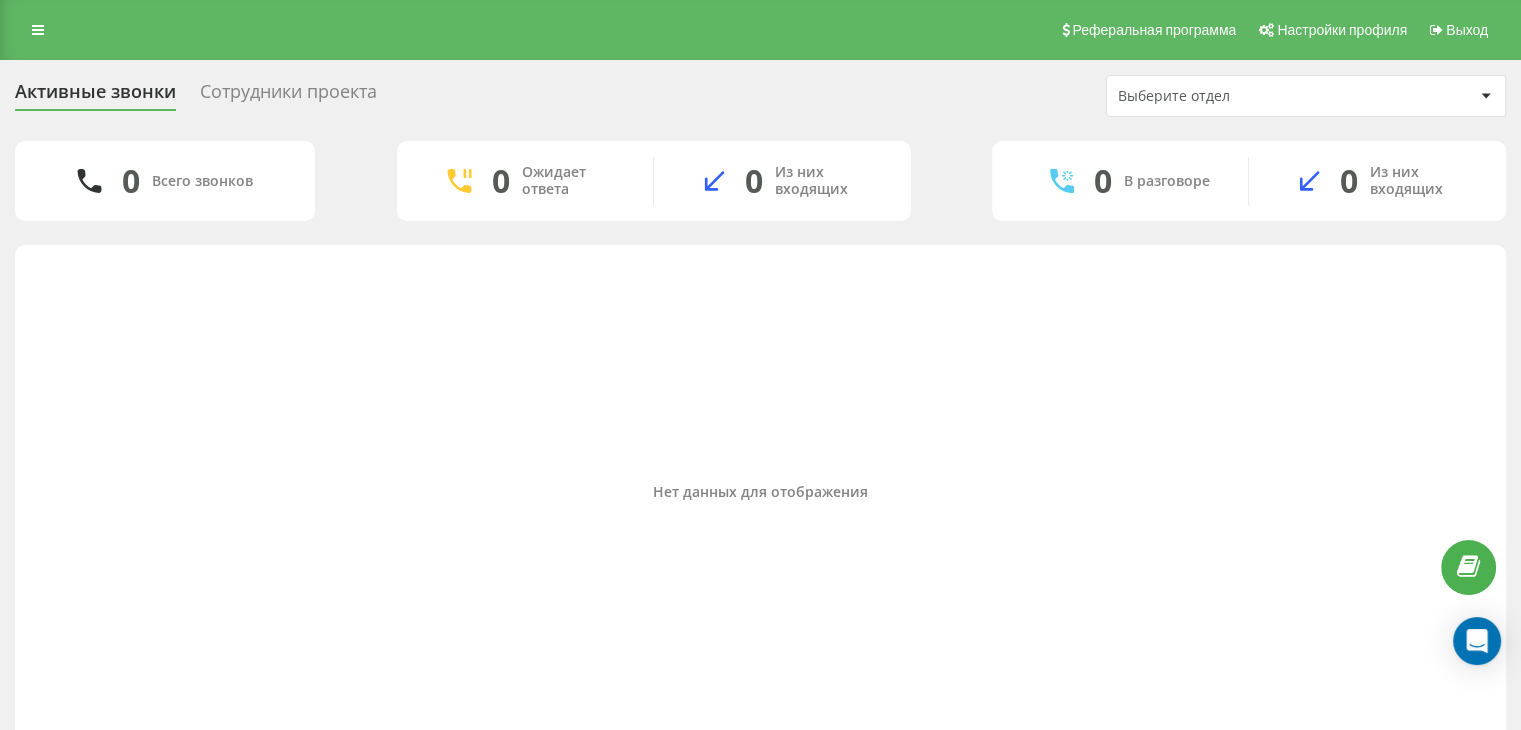 click at bounding box center [-110, 45] 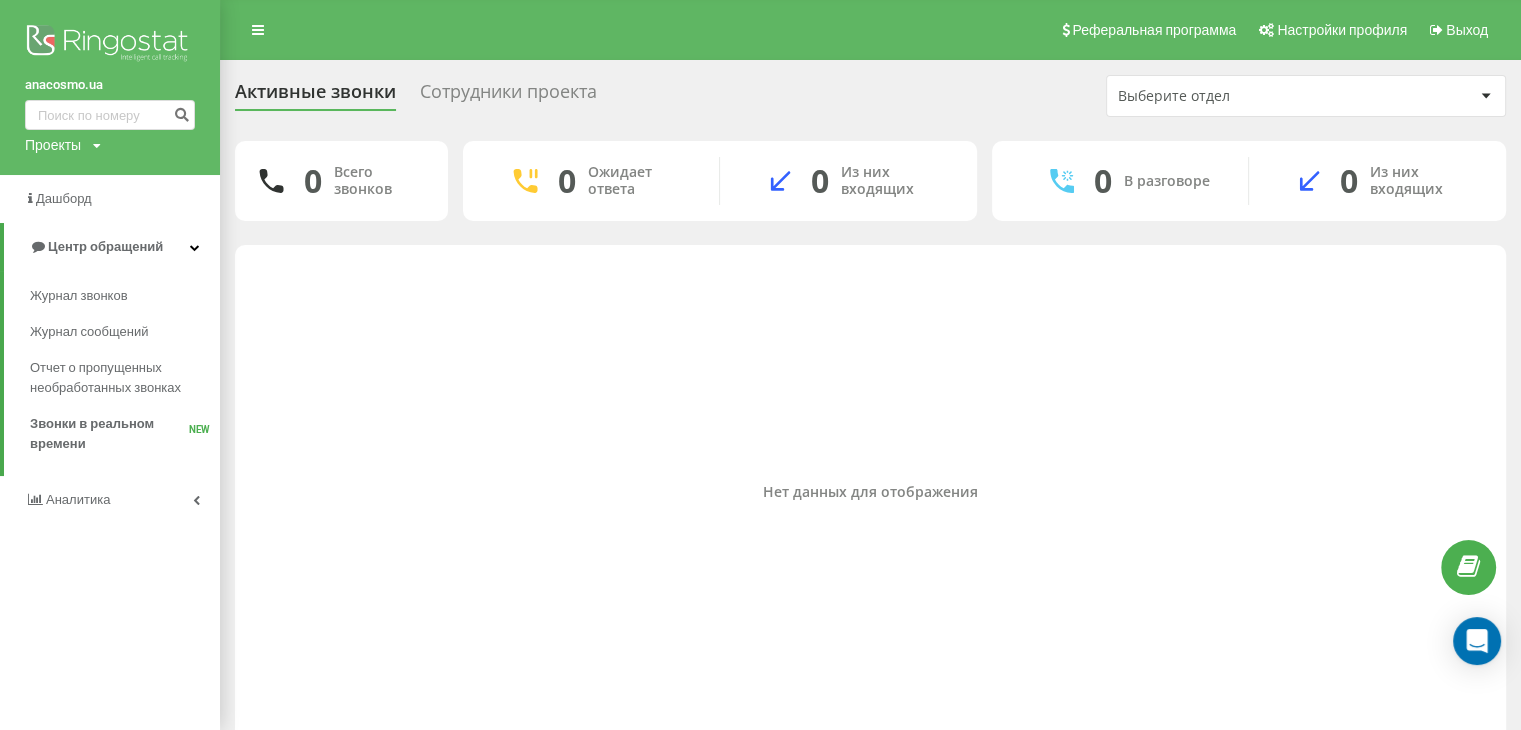 click at bounding box center [110, 45] 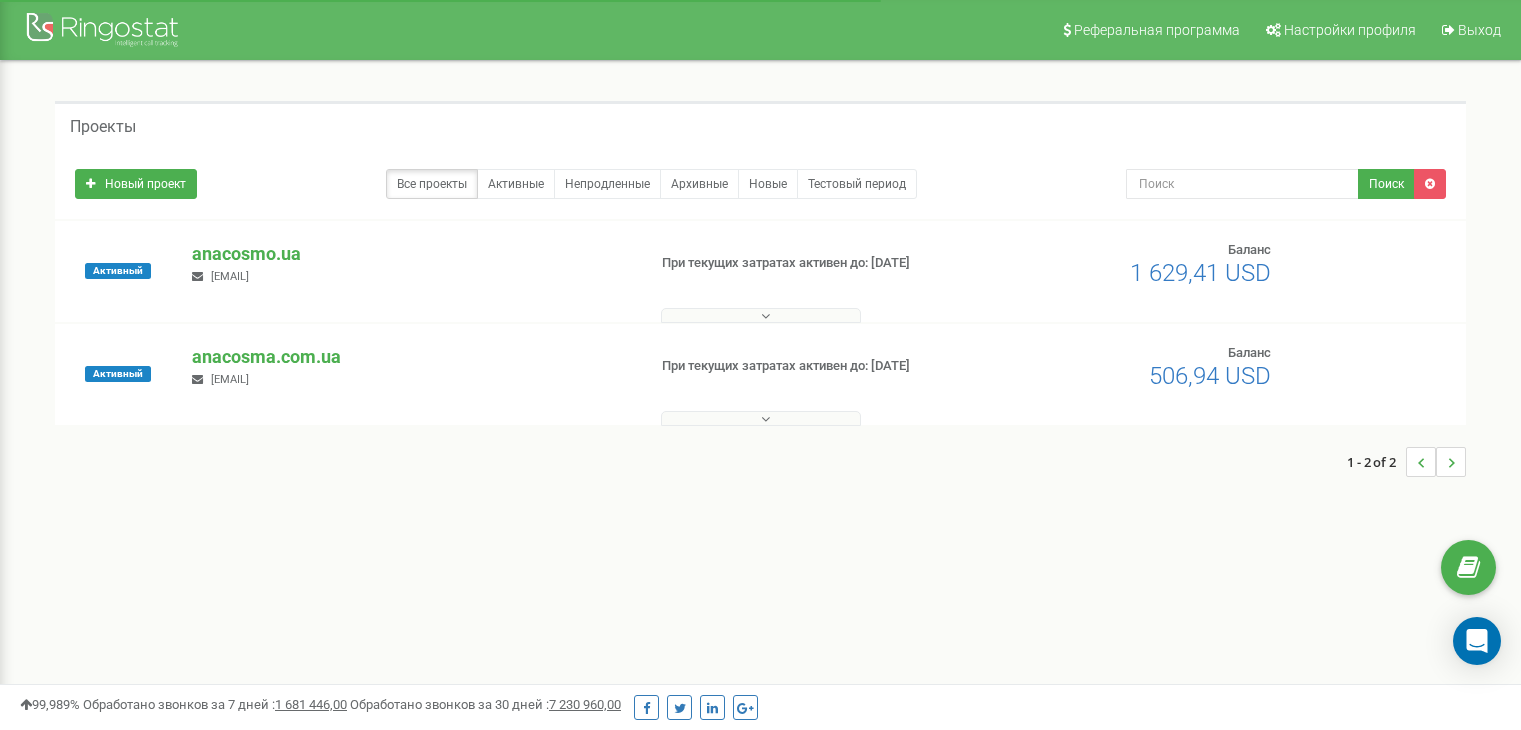 scroll, scrollTop: 0, scrollLeft: 0, axis: both 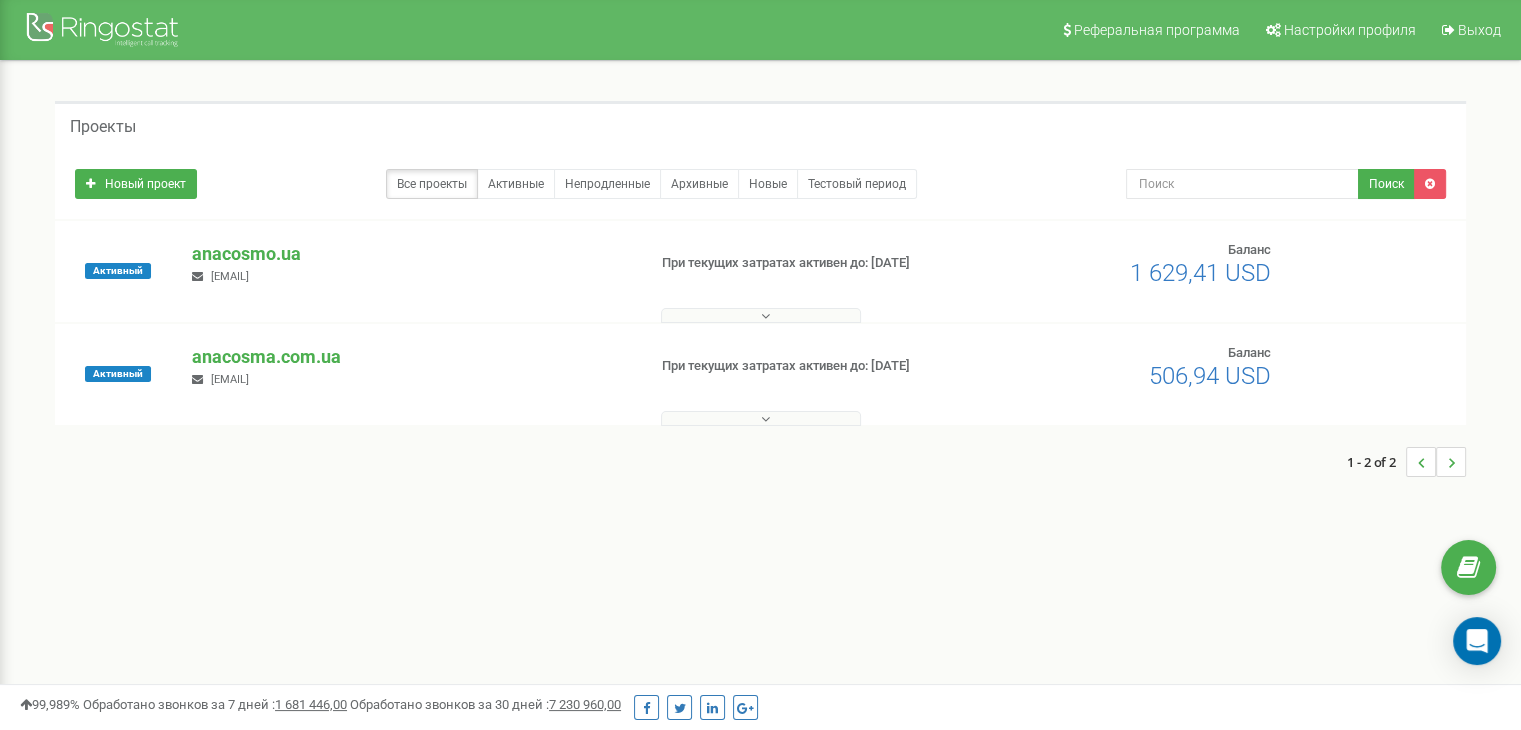 click on "d.krivokon@webbranding.com.ua" at bounding box center [230, 276] 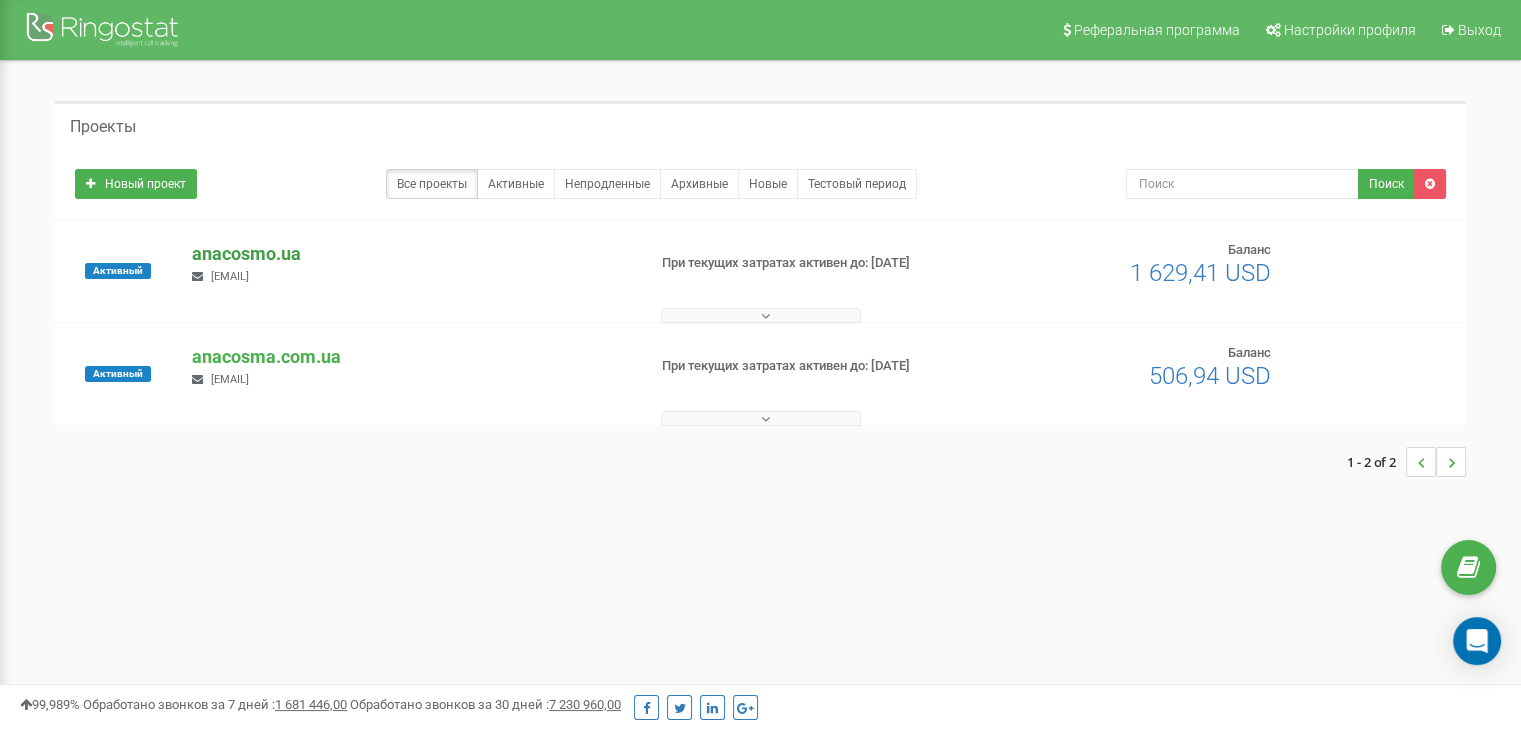 click on "anacosmo.ua" at bounding box center [410, 254] 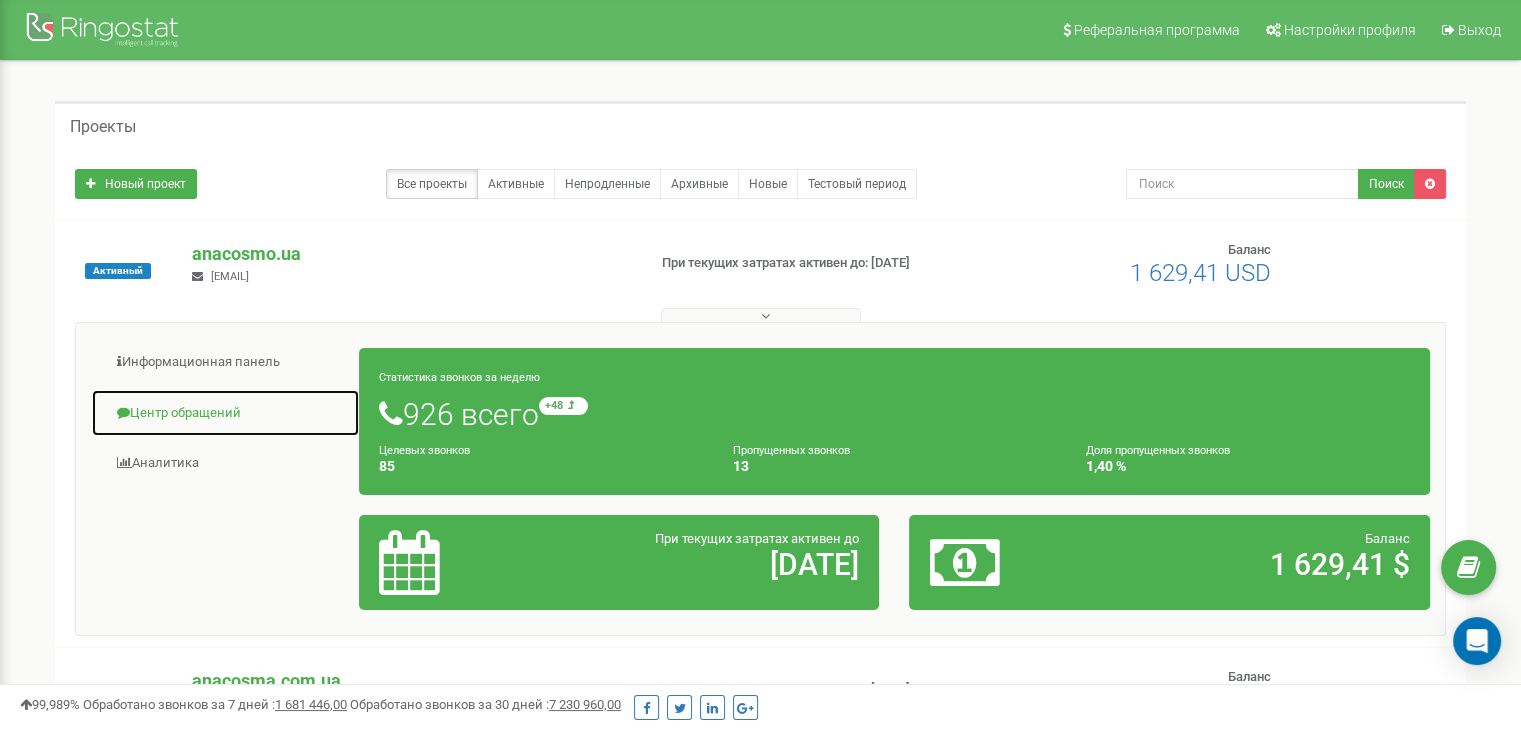 click on "Центр обращений" at bounding box center [225, 413] 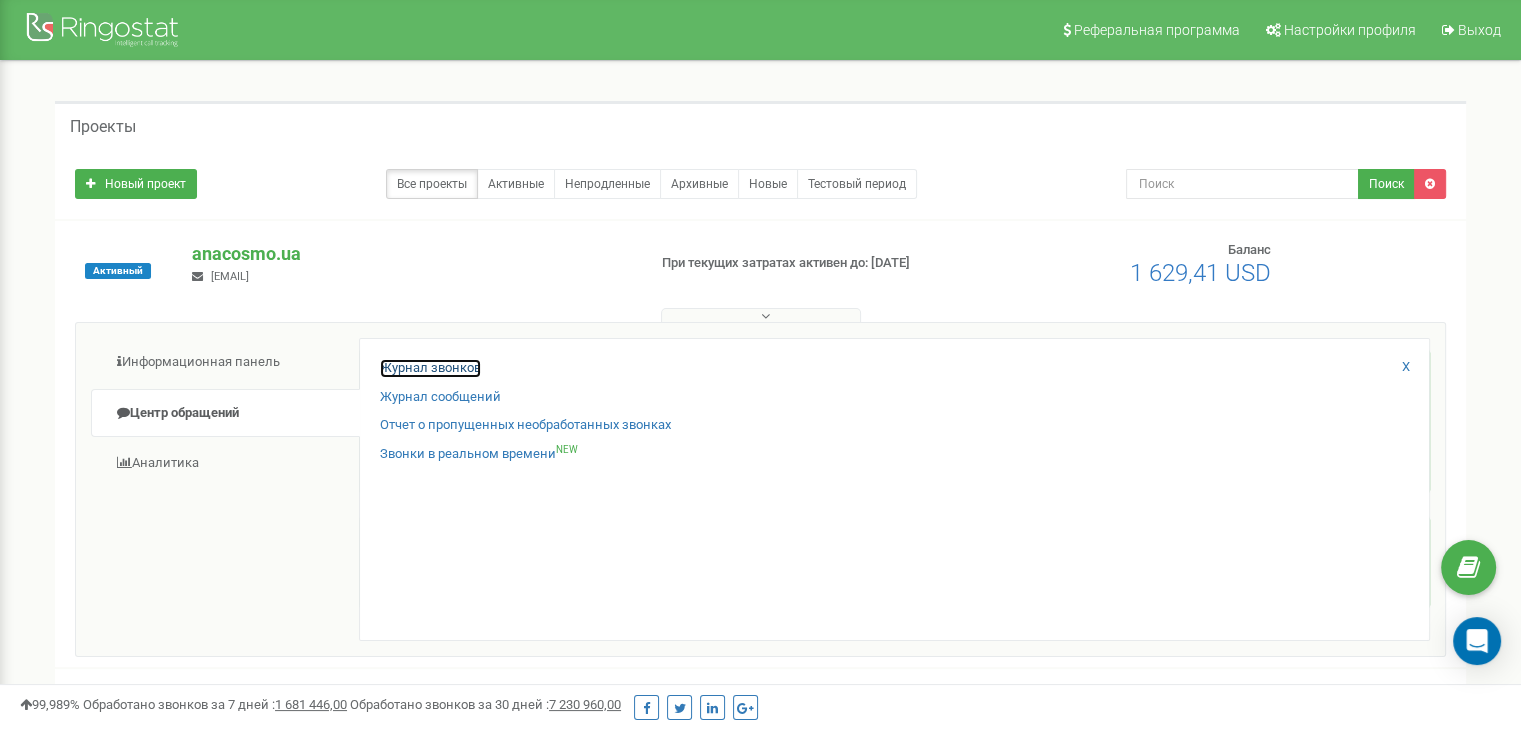 click on "Журнал звонков" at bounding box center (430, 368) 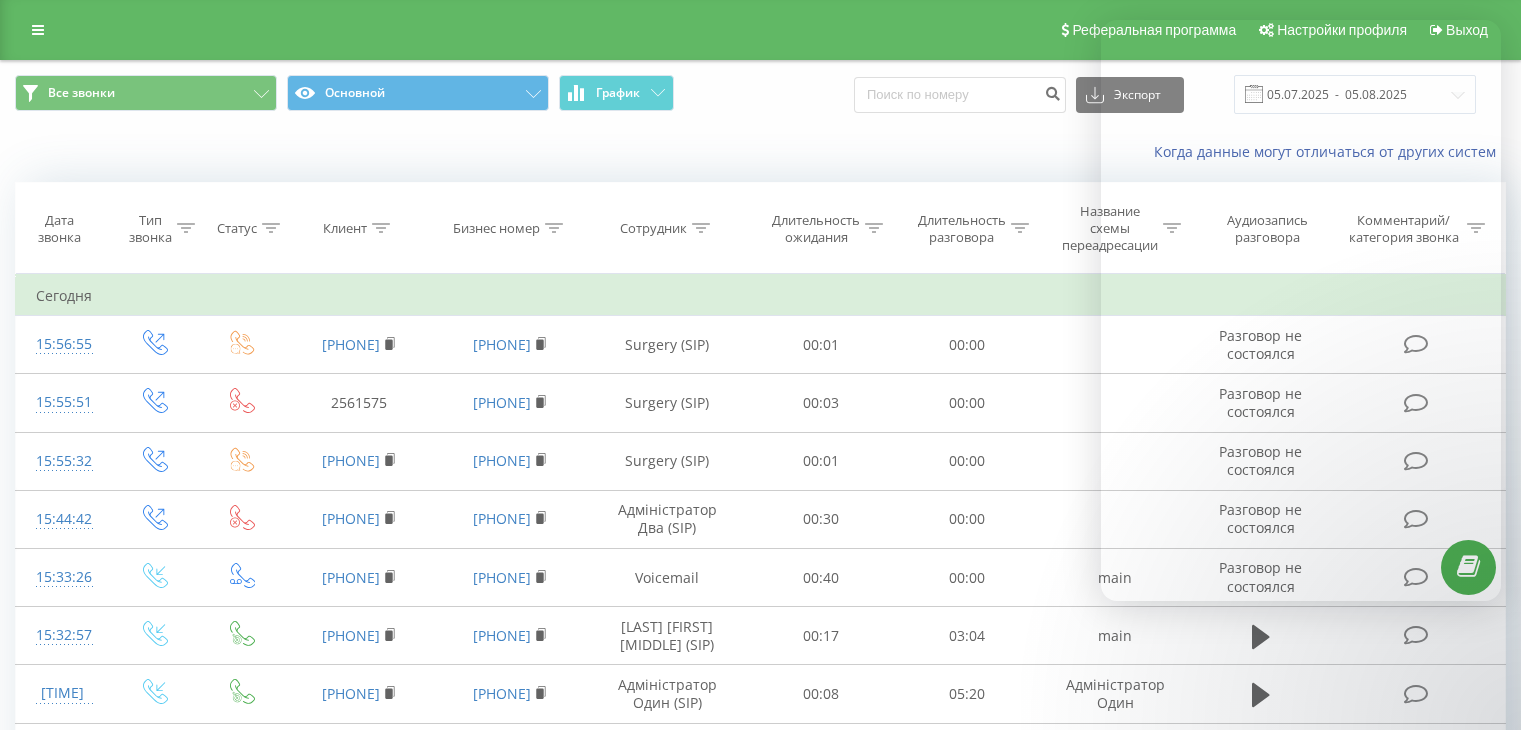 scroll, scrollTop: 0, scrollLeft: 0, axis: both 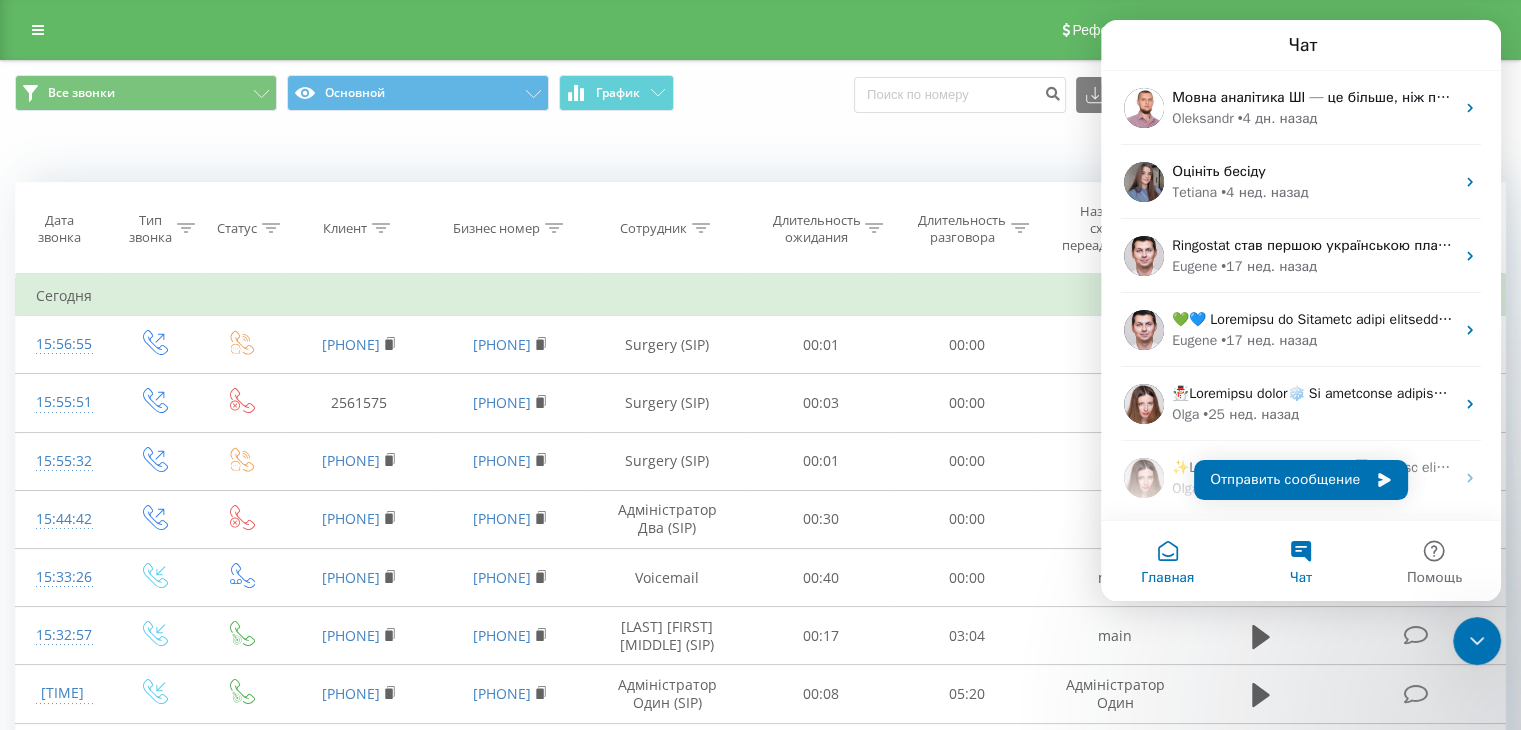 click on "Главная" at bounding box center (1167, 561) 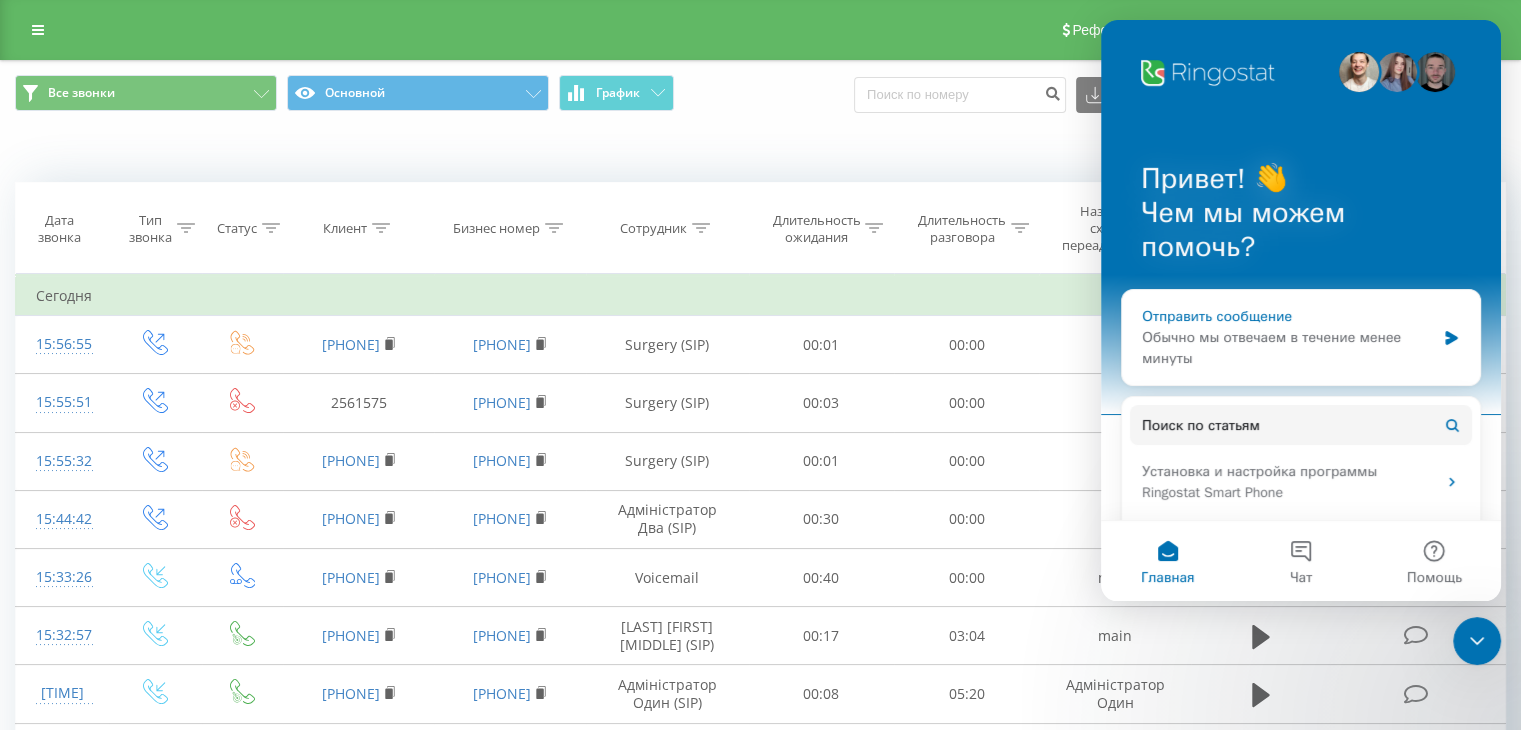 click on "Обычно мы отвечаем в течение менее минуты" at bounding box center [1288, 348] 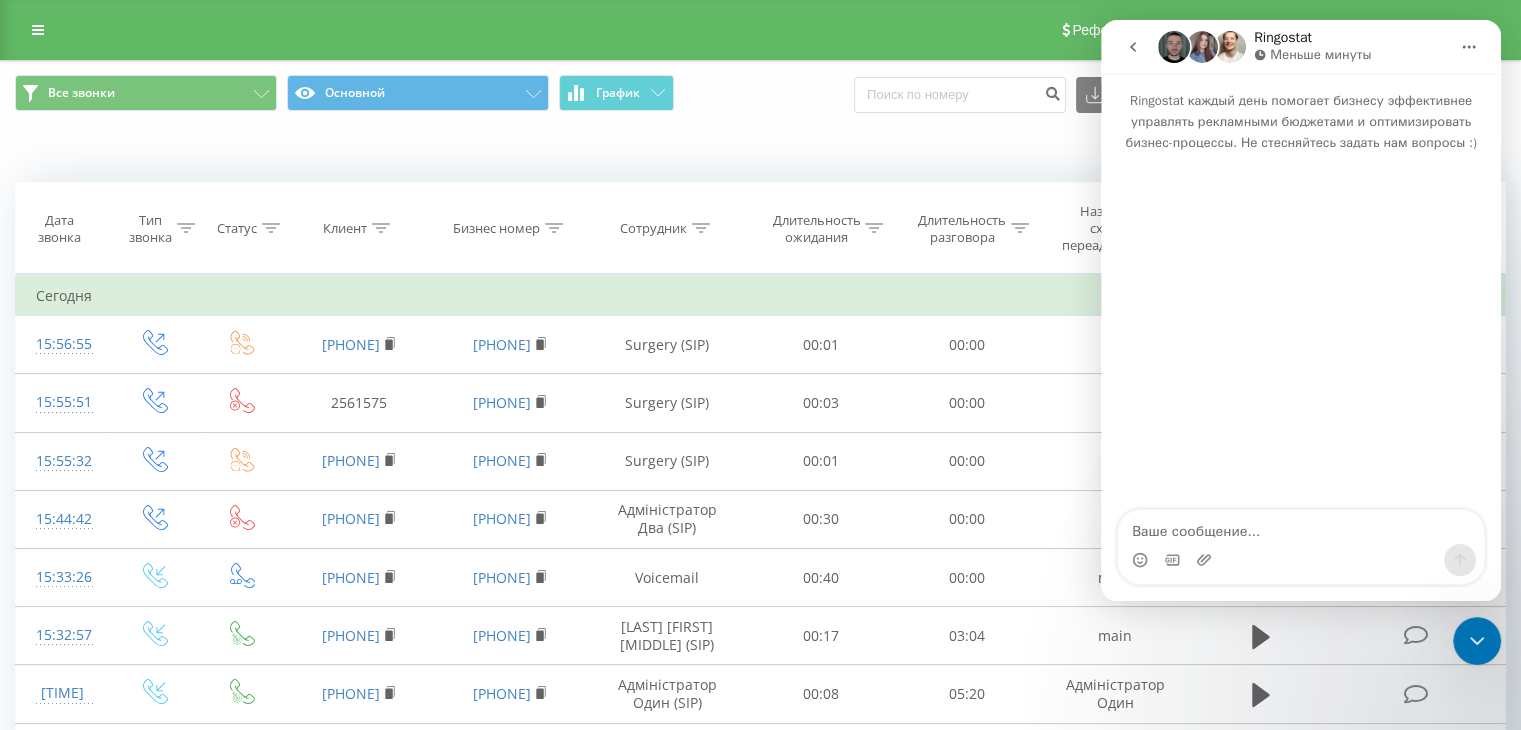 click at bounding box center [1133, 47] 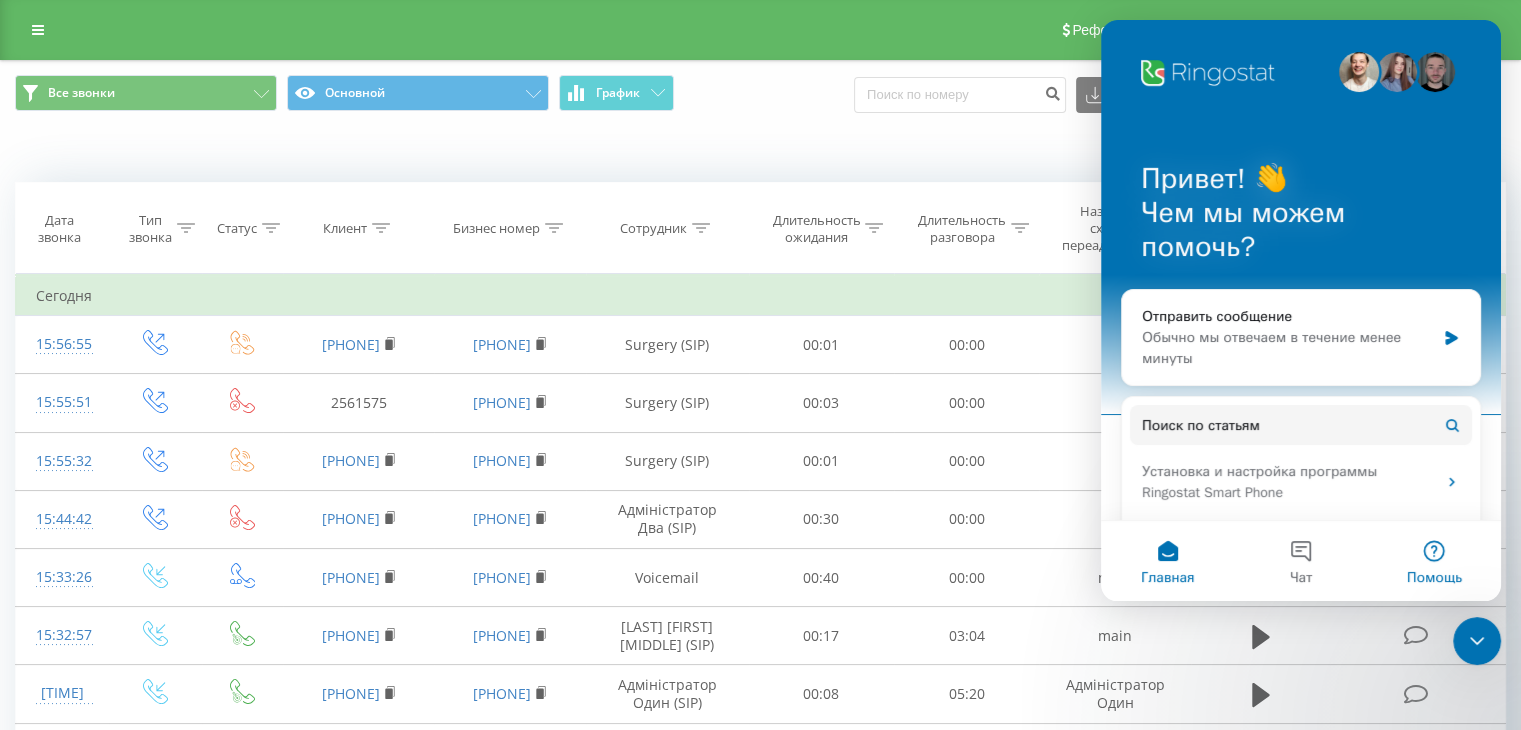 click on "Помощь" at bounding box center [1434, 561] 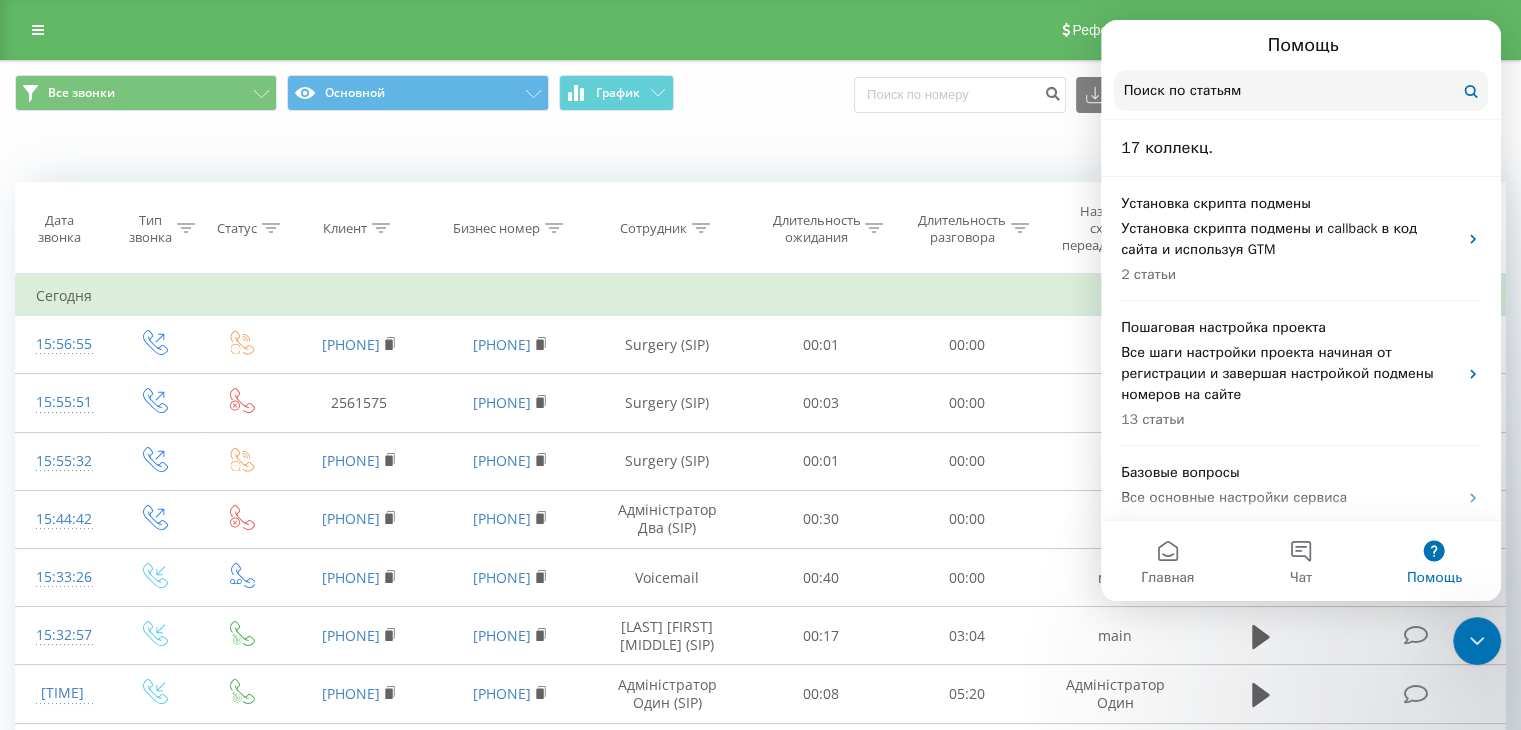 click on "Когда данные могут отличаться от других систем" at bounding box center [760, 152] 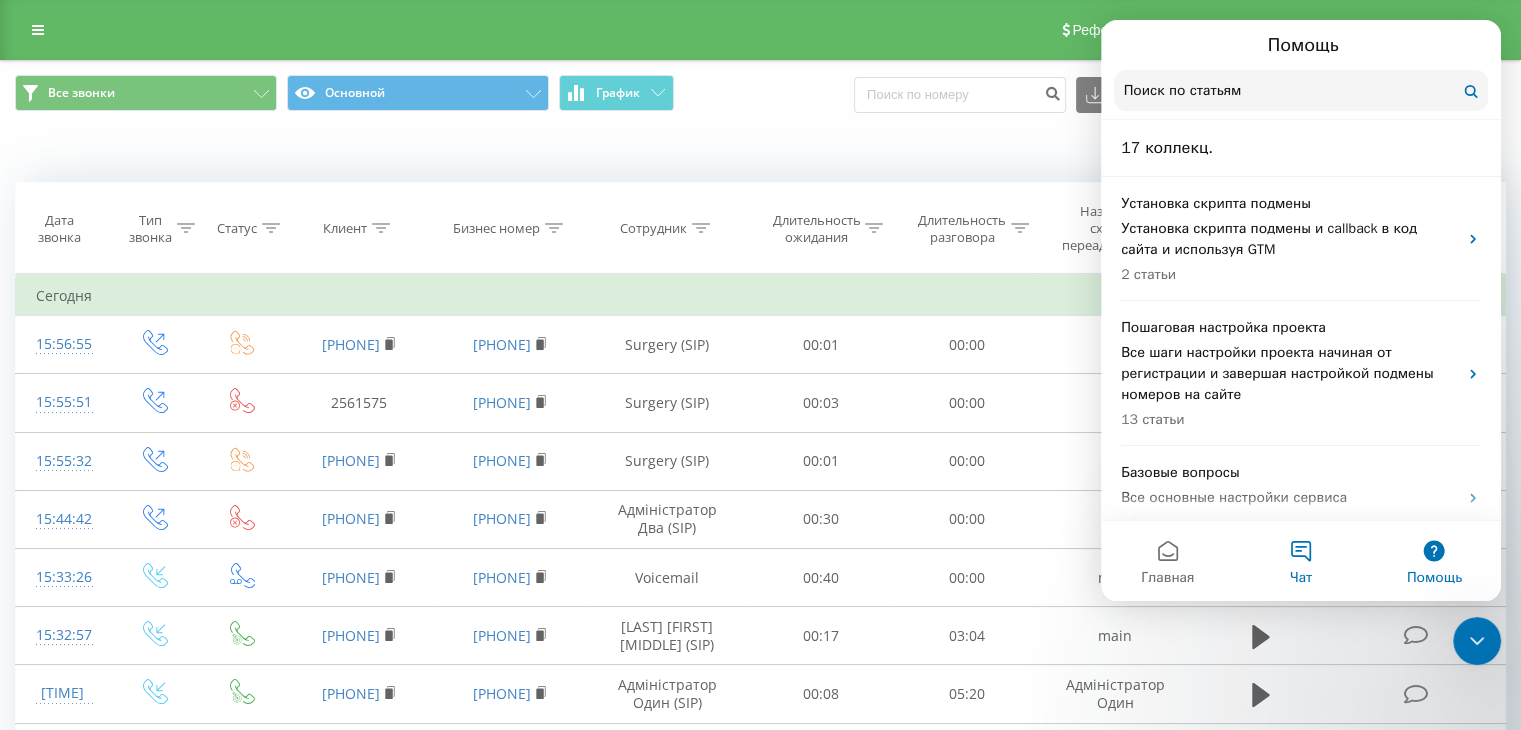 click on "Чат" at bounding box center (1300, 561) 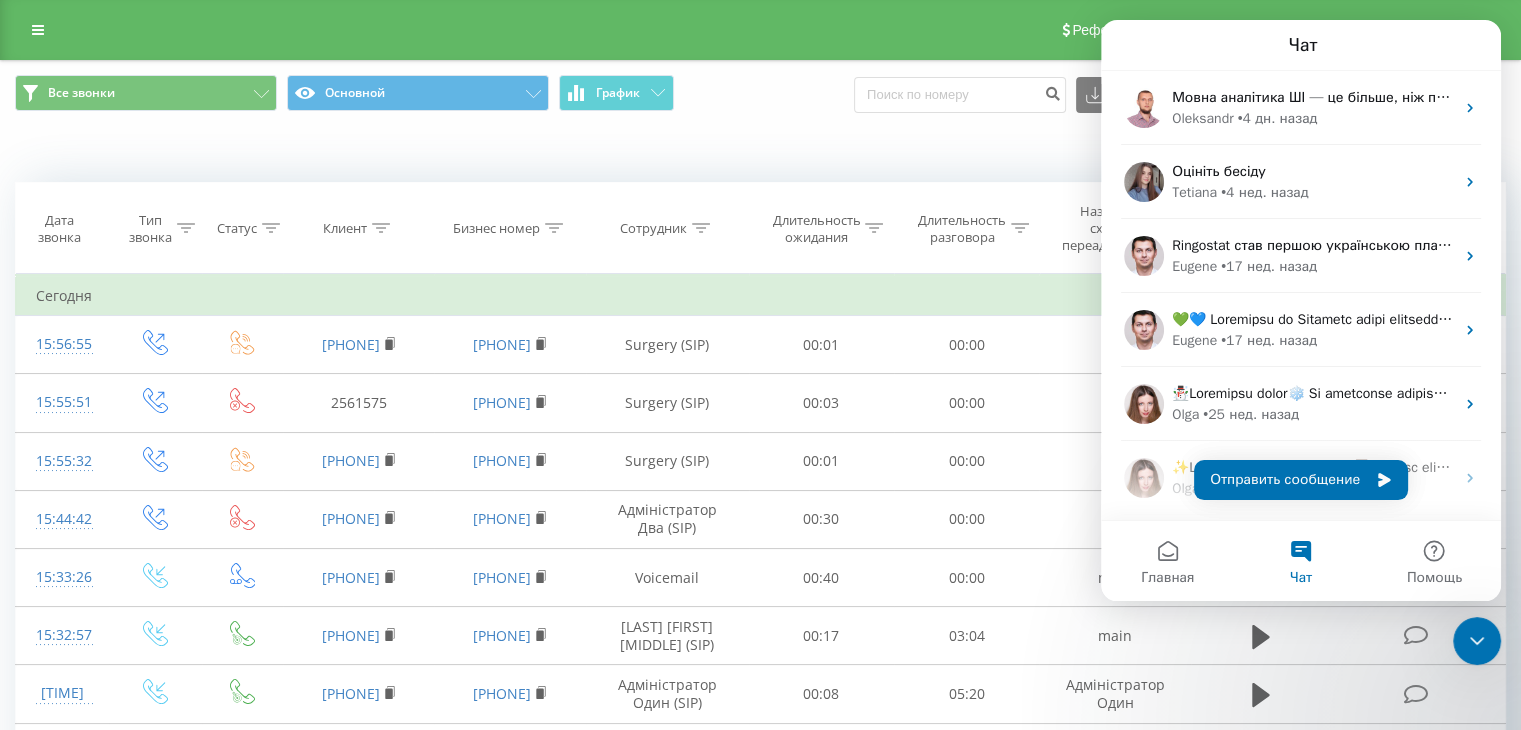 drag, startPoint x: 1173, startPoint y: 551, endPoint x: 1217, endPoint y: 473, distance: 89.55445 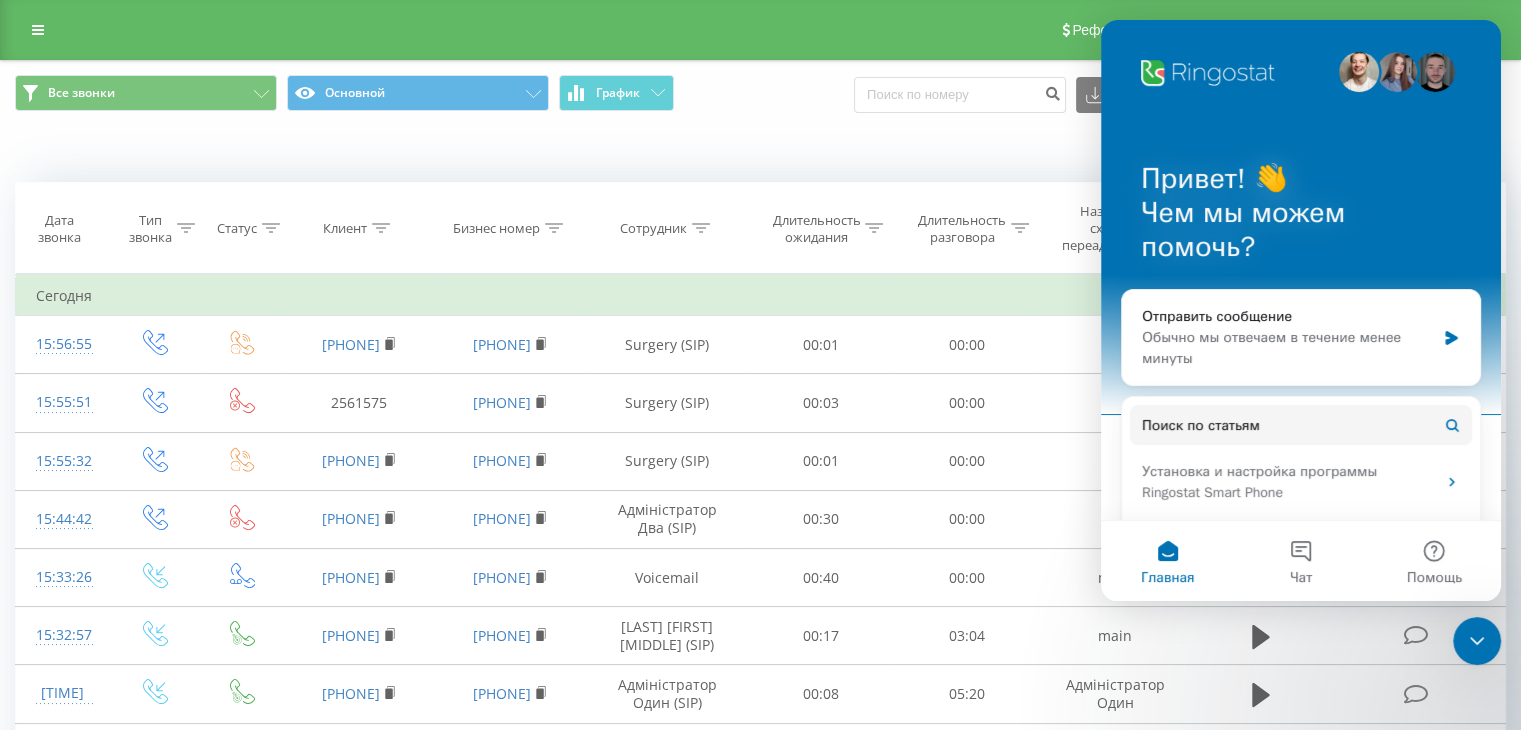 drag, startPoint x: 964, startPoint y: 22, endPoint x: 996, endPoint y: 39, distance: 36.23534 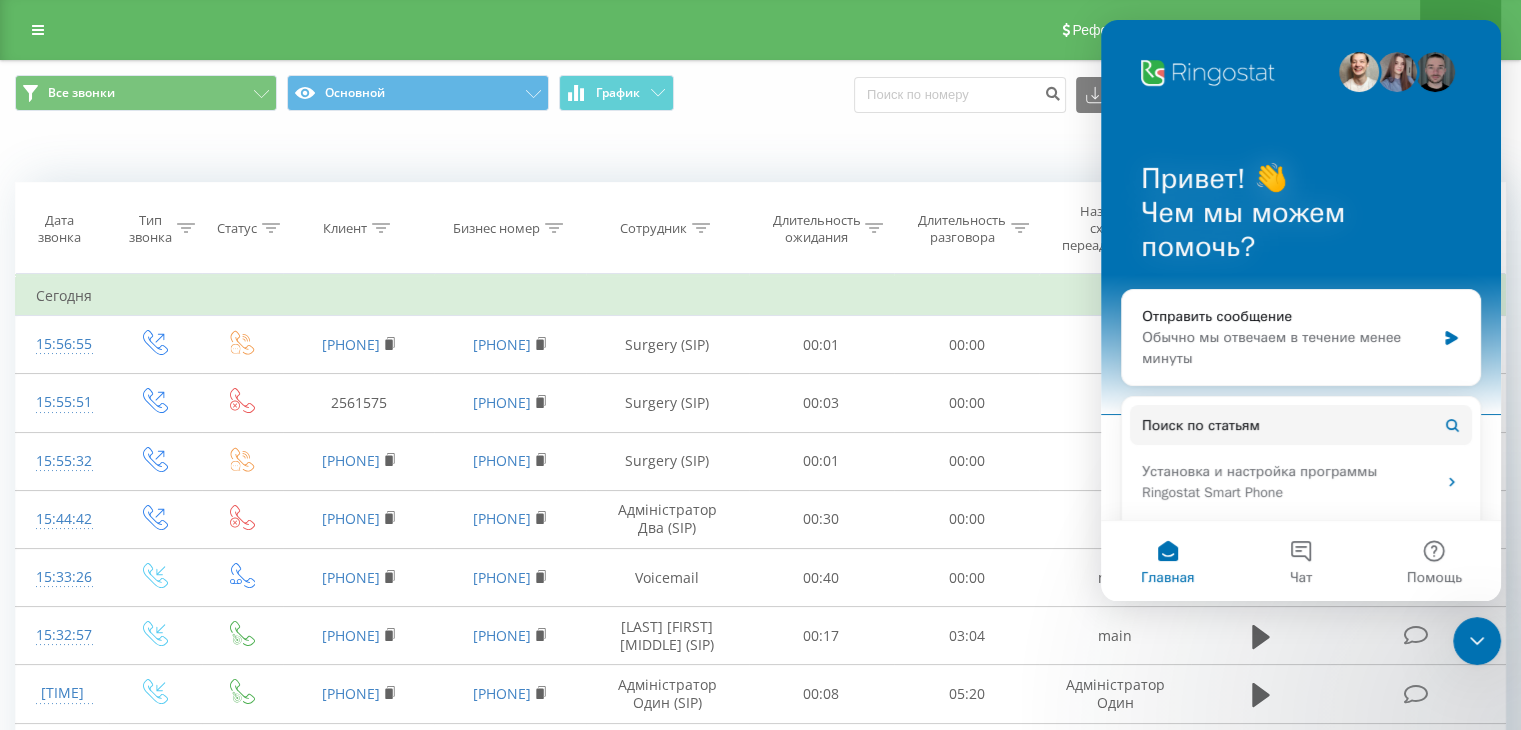 click on "Выход" at bounding box center [1460, 30] 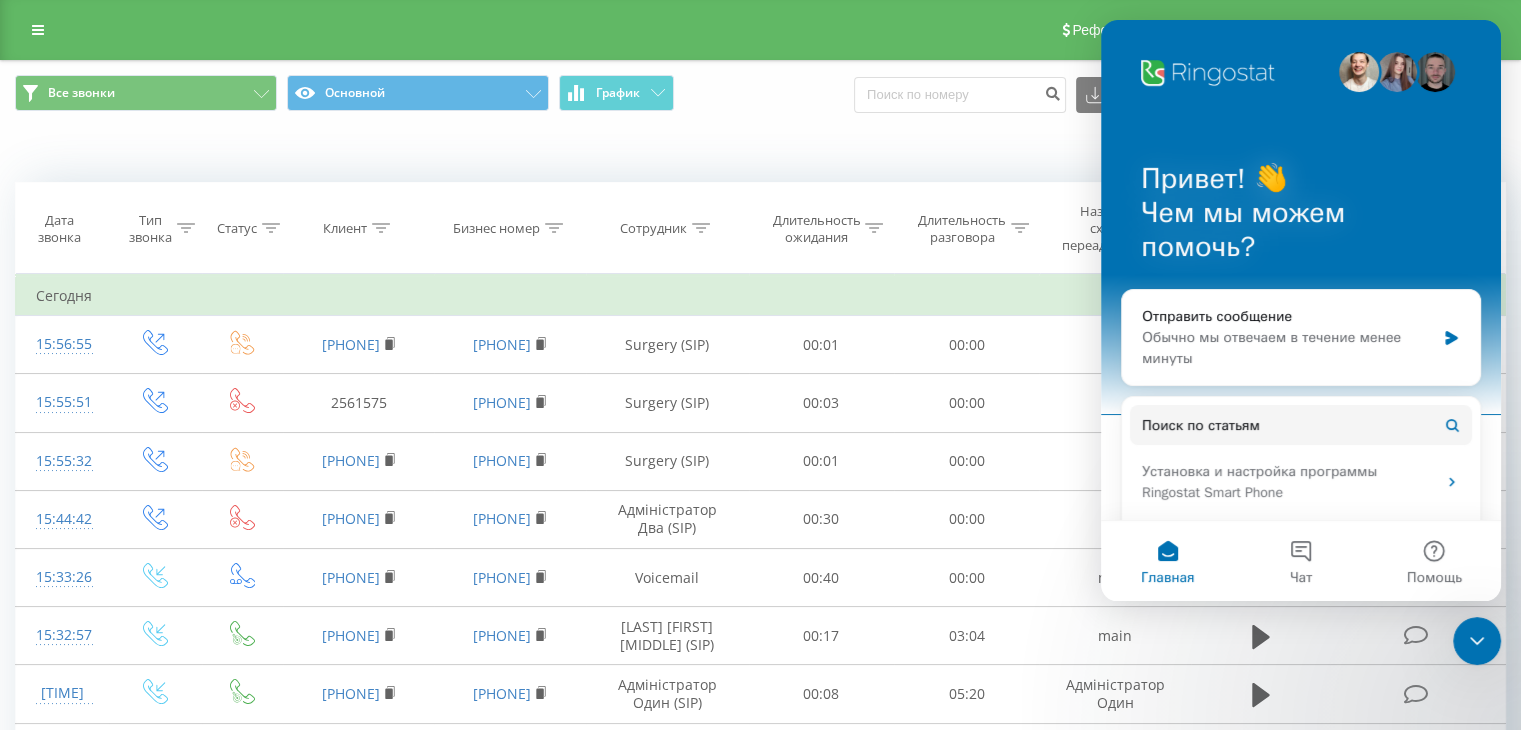 drag, startPoint x: 1487, startPoint y: 27, endPoint x: 1477, endPoint y: 33, distance: 11.661903 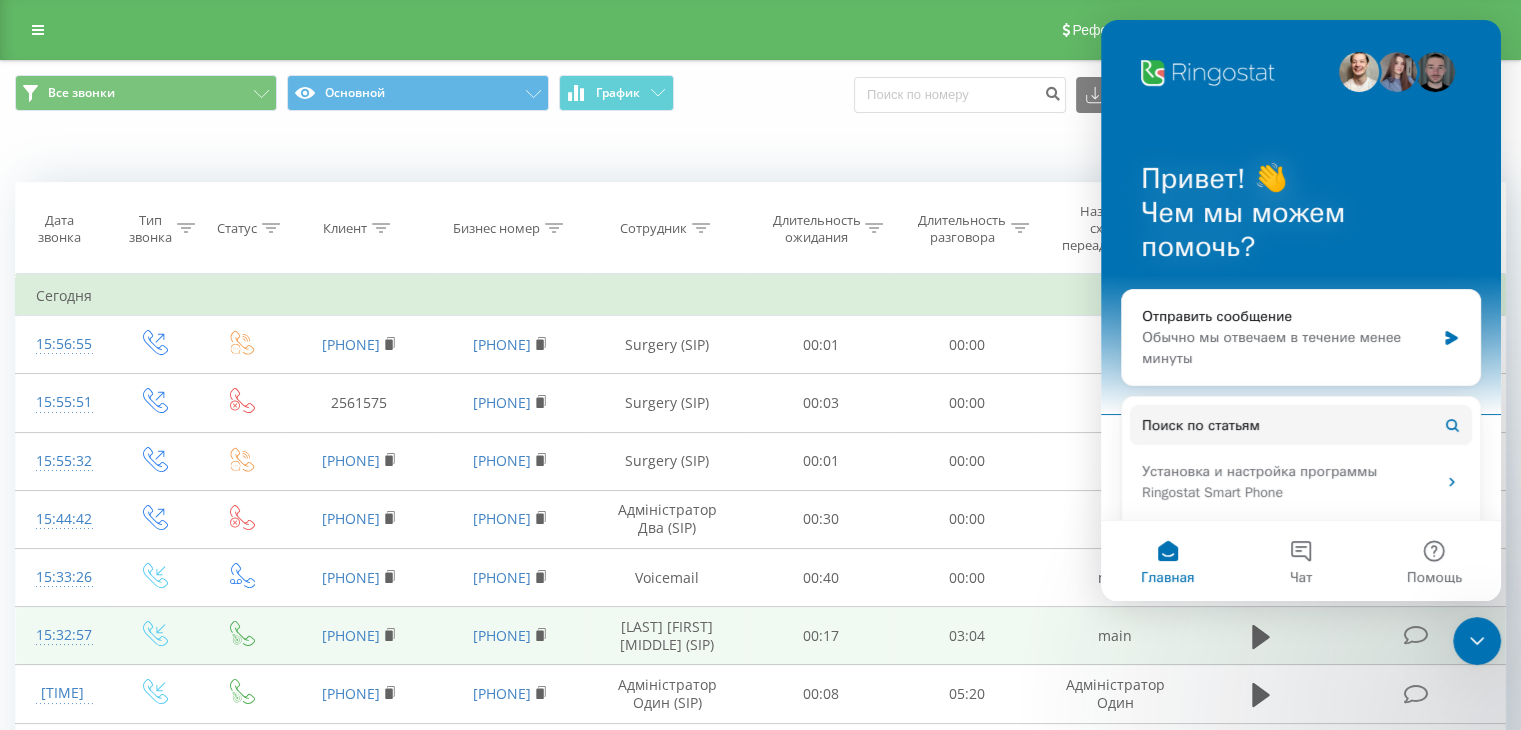scroll, scrollTop: 54, scrollLeft: 0, axis: vertical 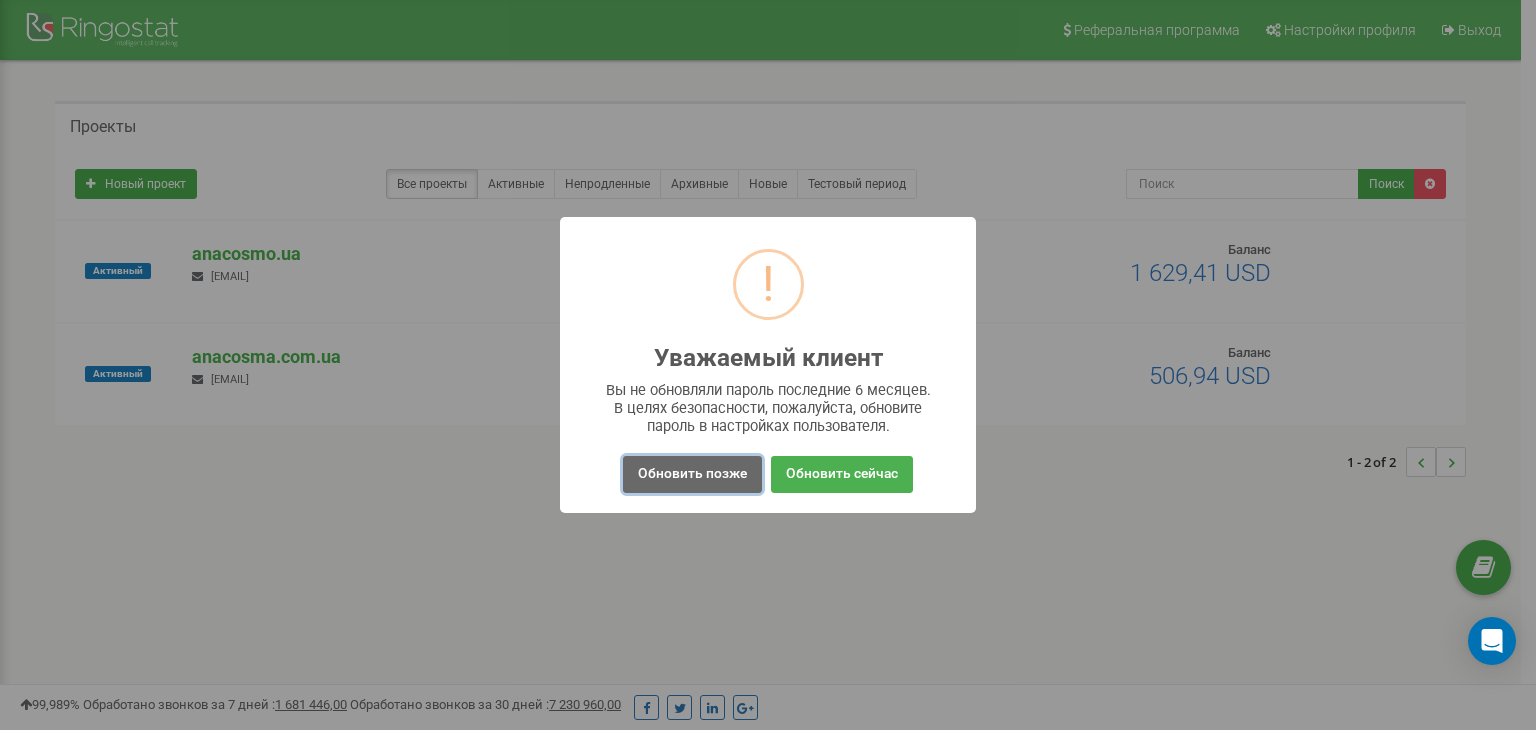 click on "Обновить позже" at bounding box center (692, 474) 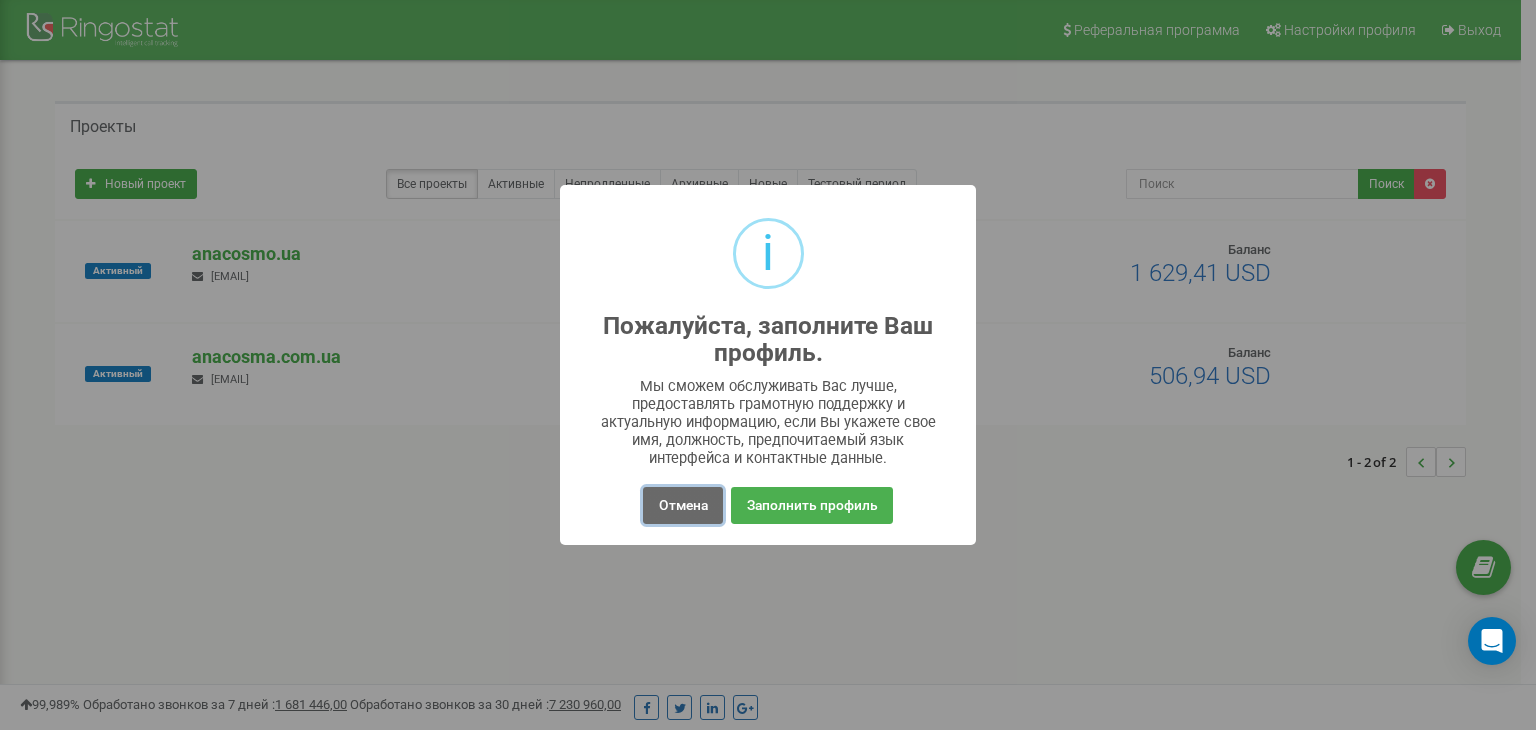 click on "Отмена" at bounding box center (682, 505) 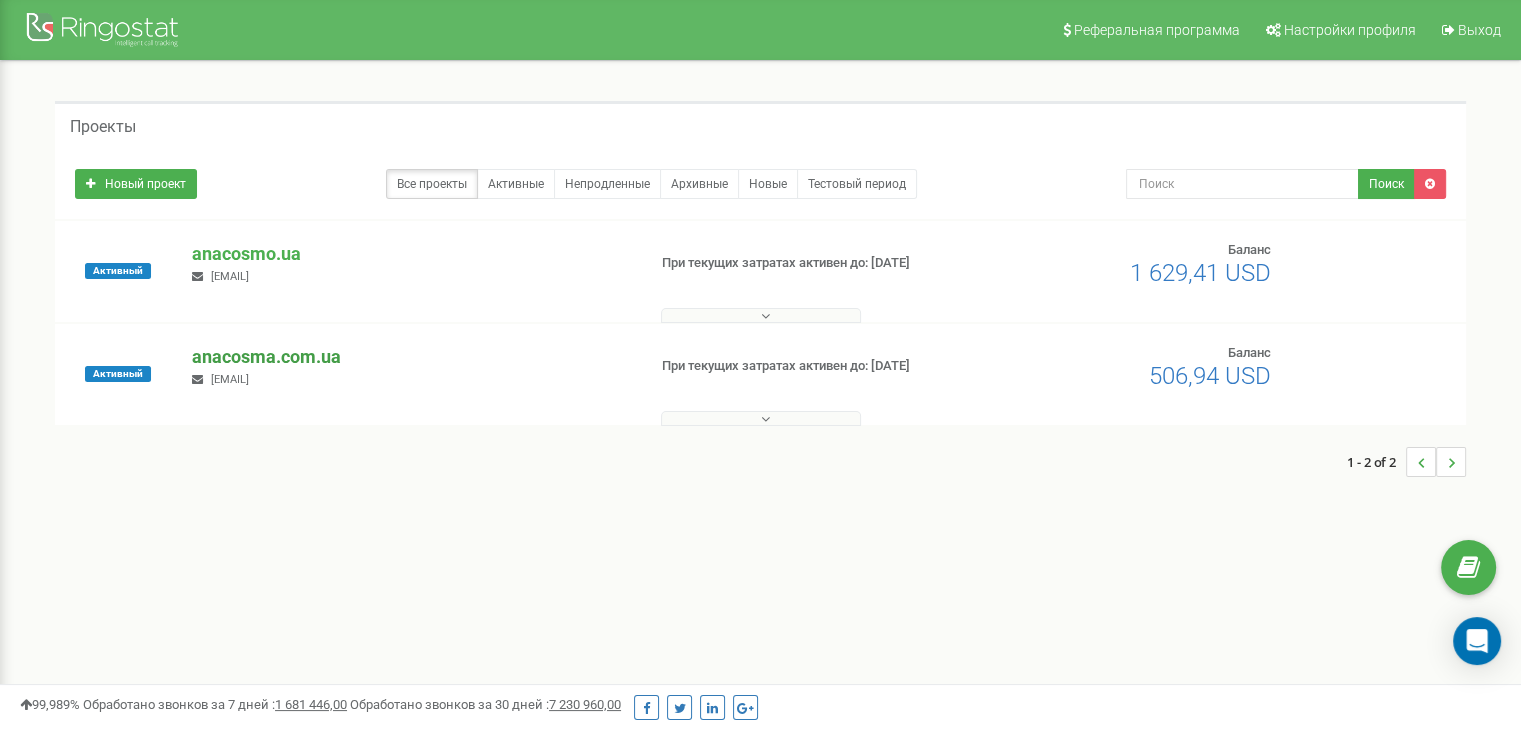 click on "anacosma.com.ua" at bounding box center [410, 357] 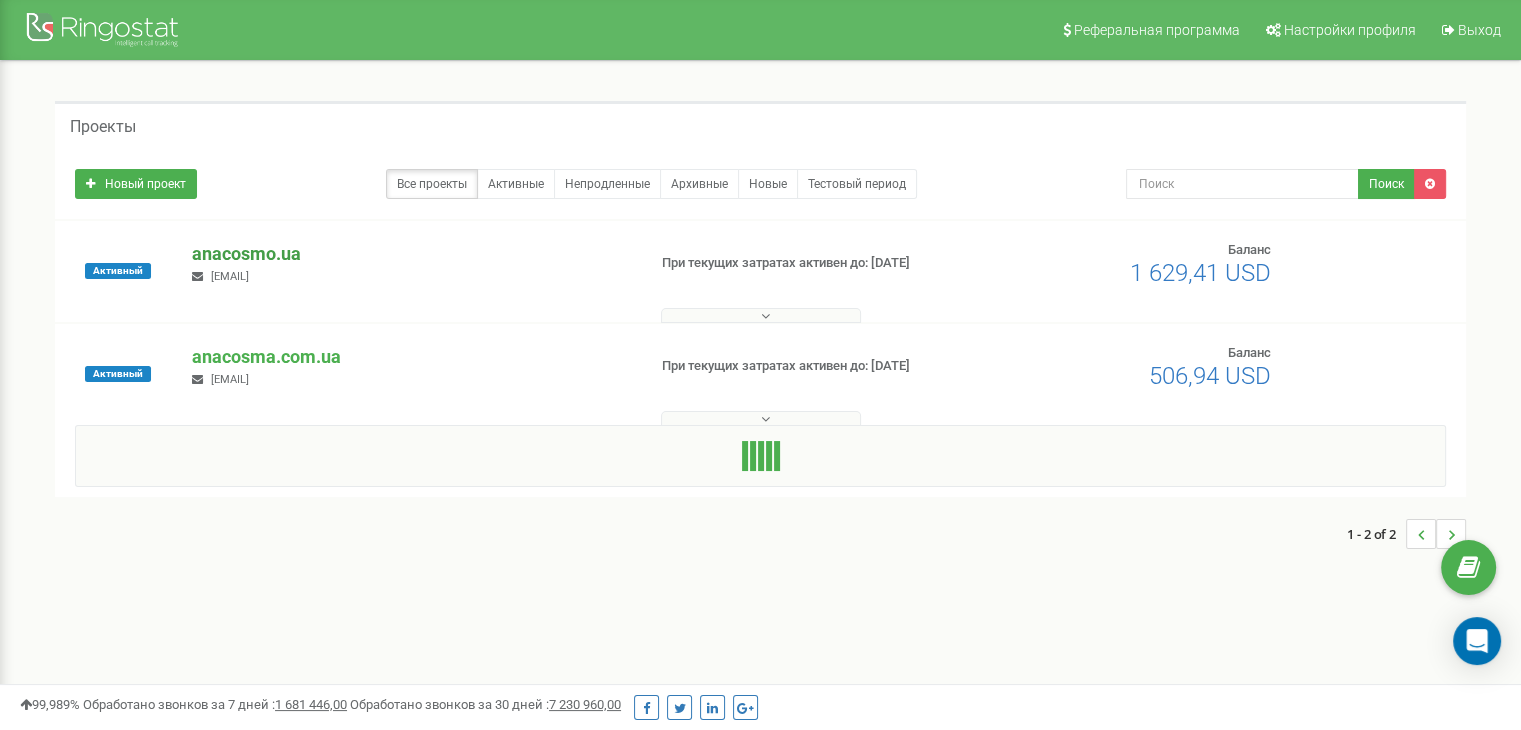 click on "anacosmo.ua" at bounding box center [410, 254] 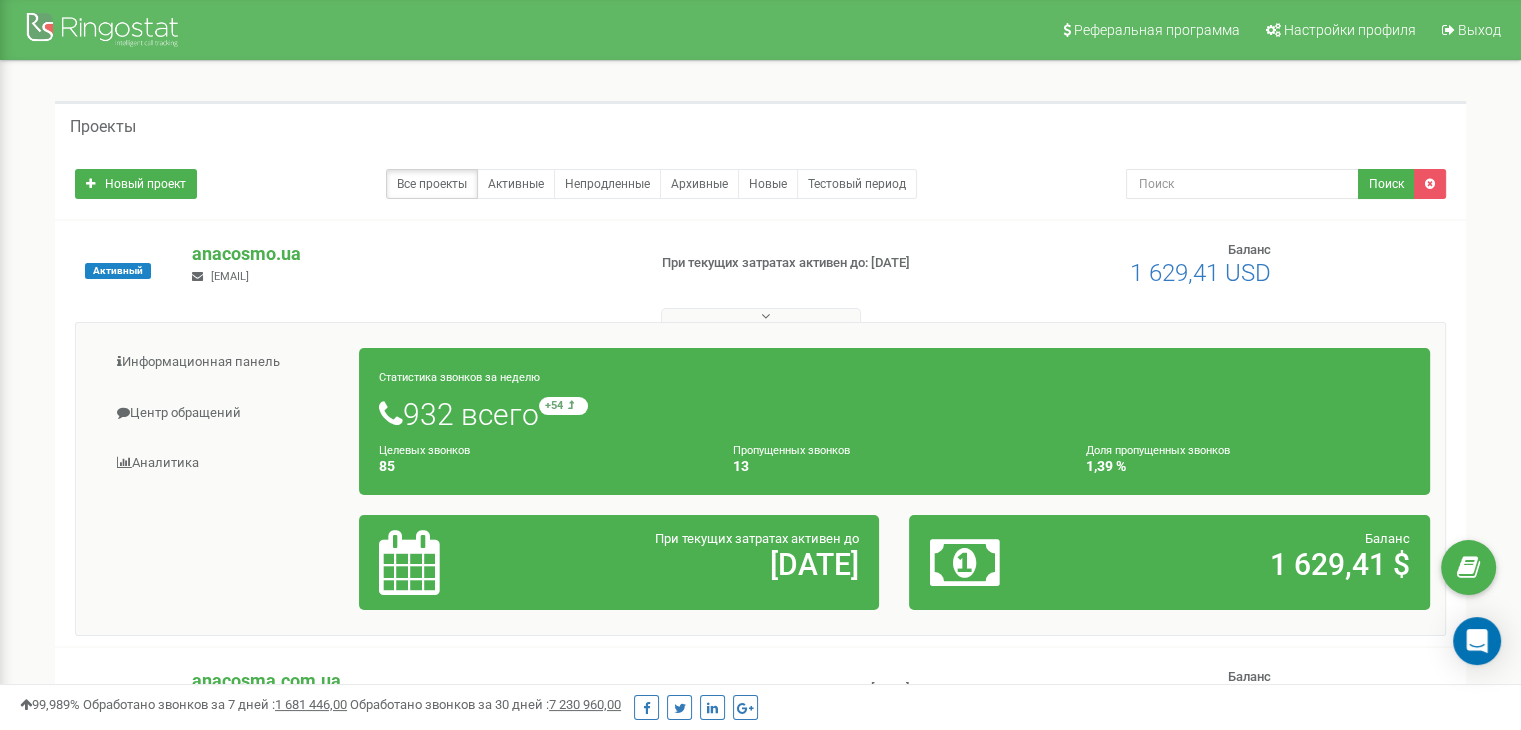 click on "Информационная панель
Центр обращений
Аналитика
Статистика звонков за неделю" at bounding box center (760, 479) 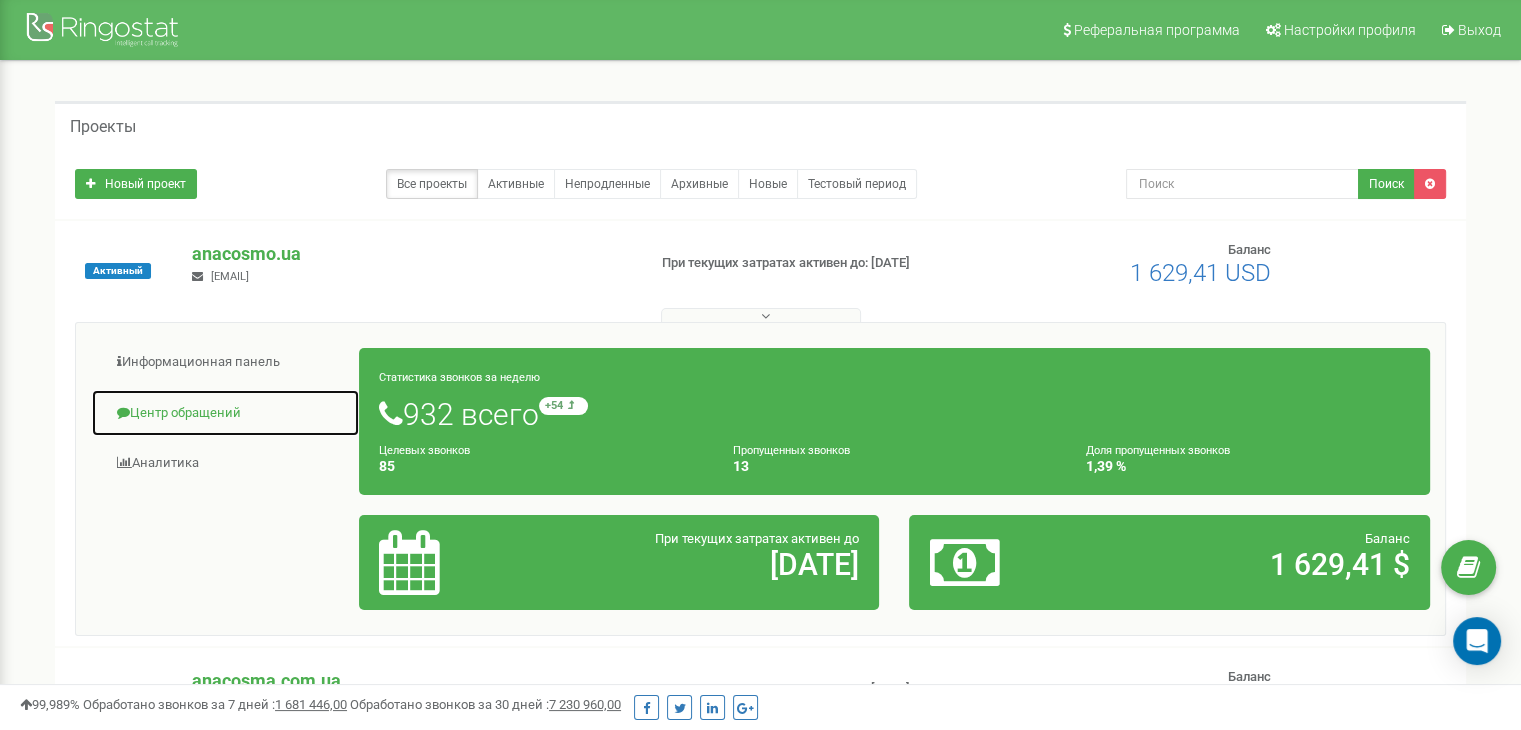 click on "Центр обращений" at bounding box center (225, 413) 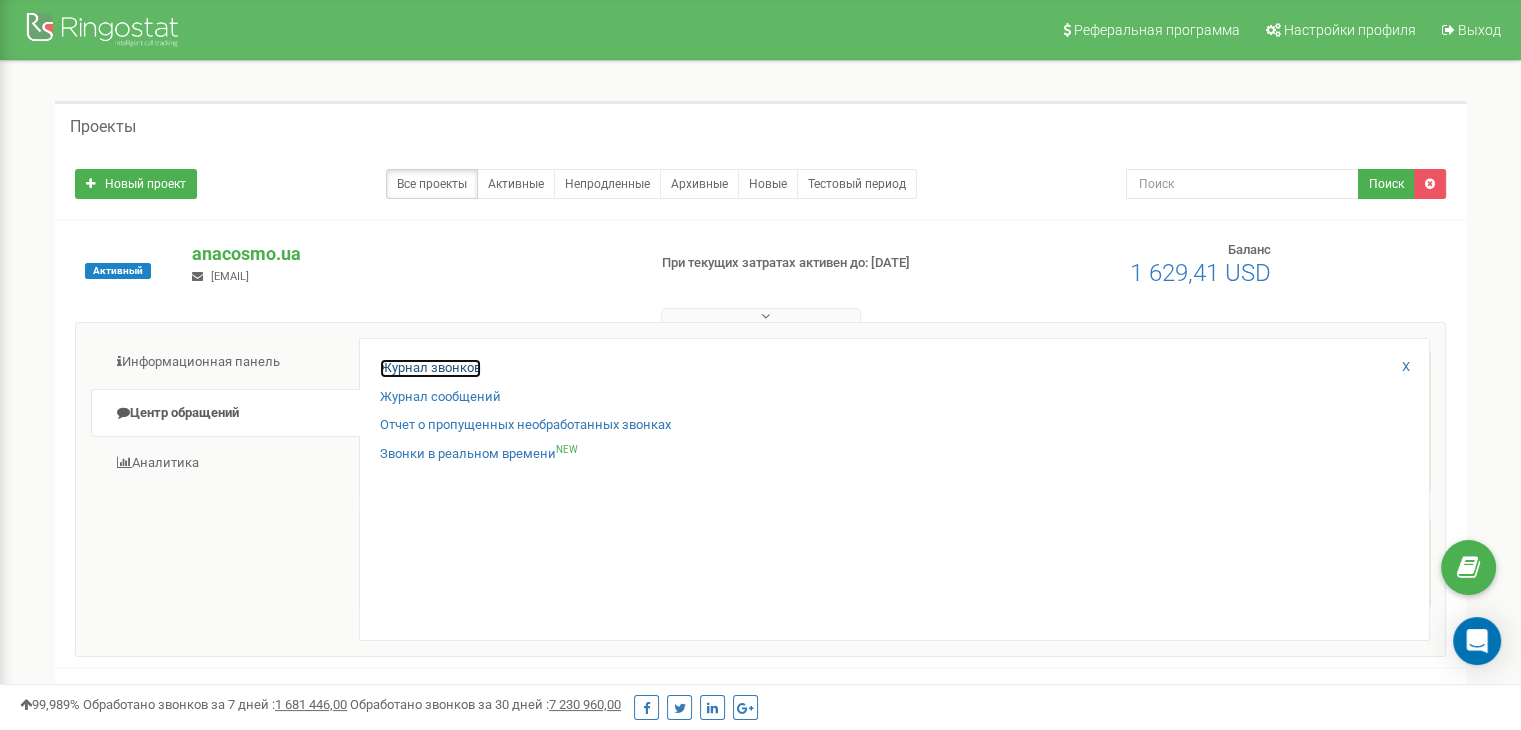 click on "Журнал звонков" at bounding box center [430, 368] 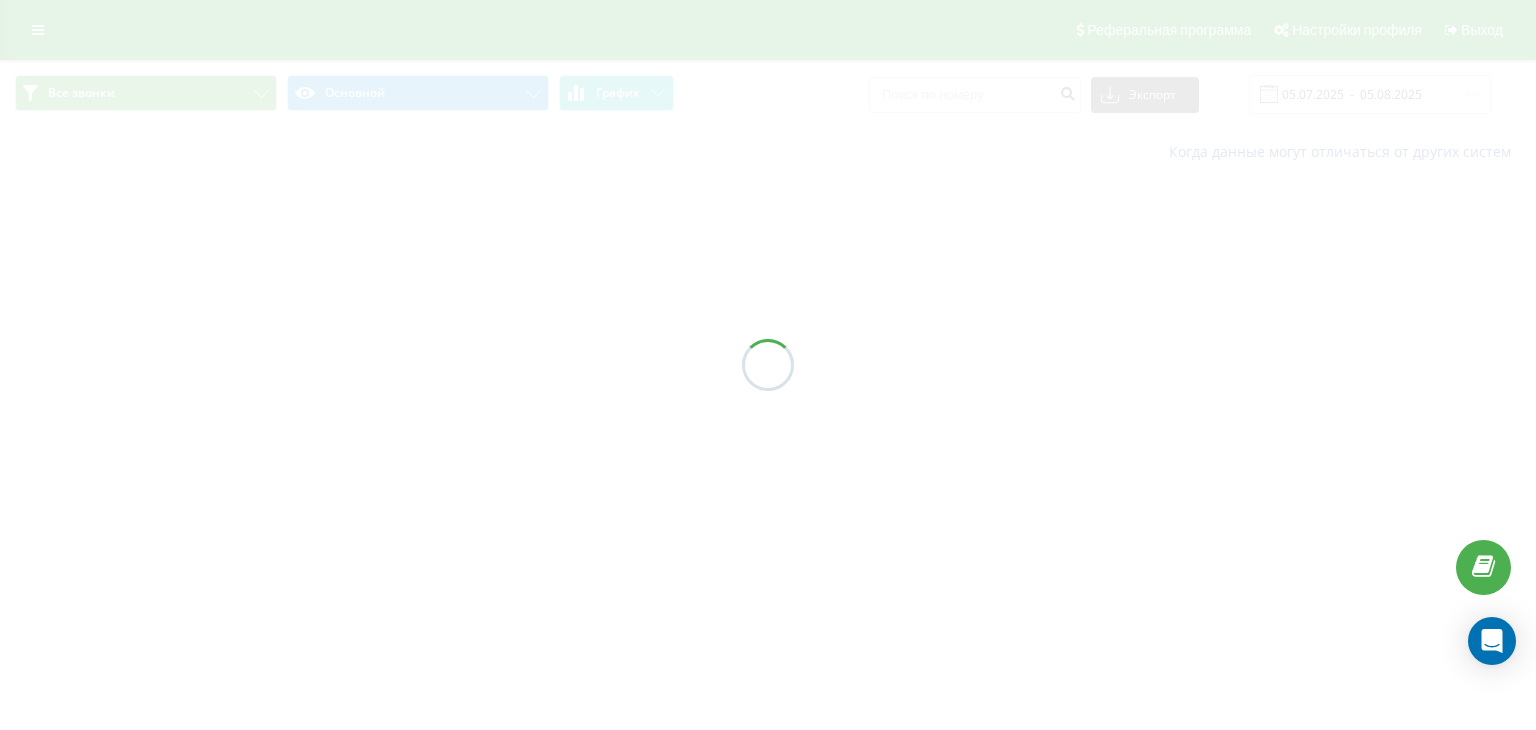scroll, scrollTop: 0, scrollLeft: 0, axis: both 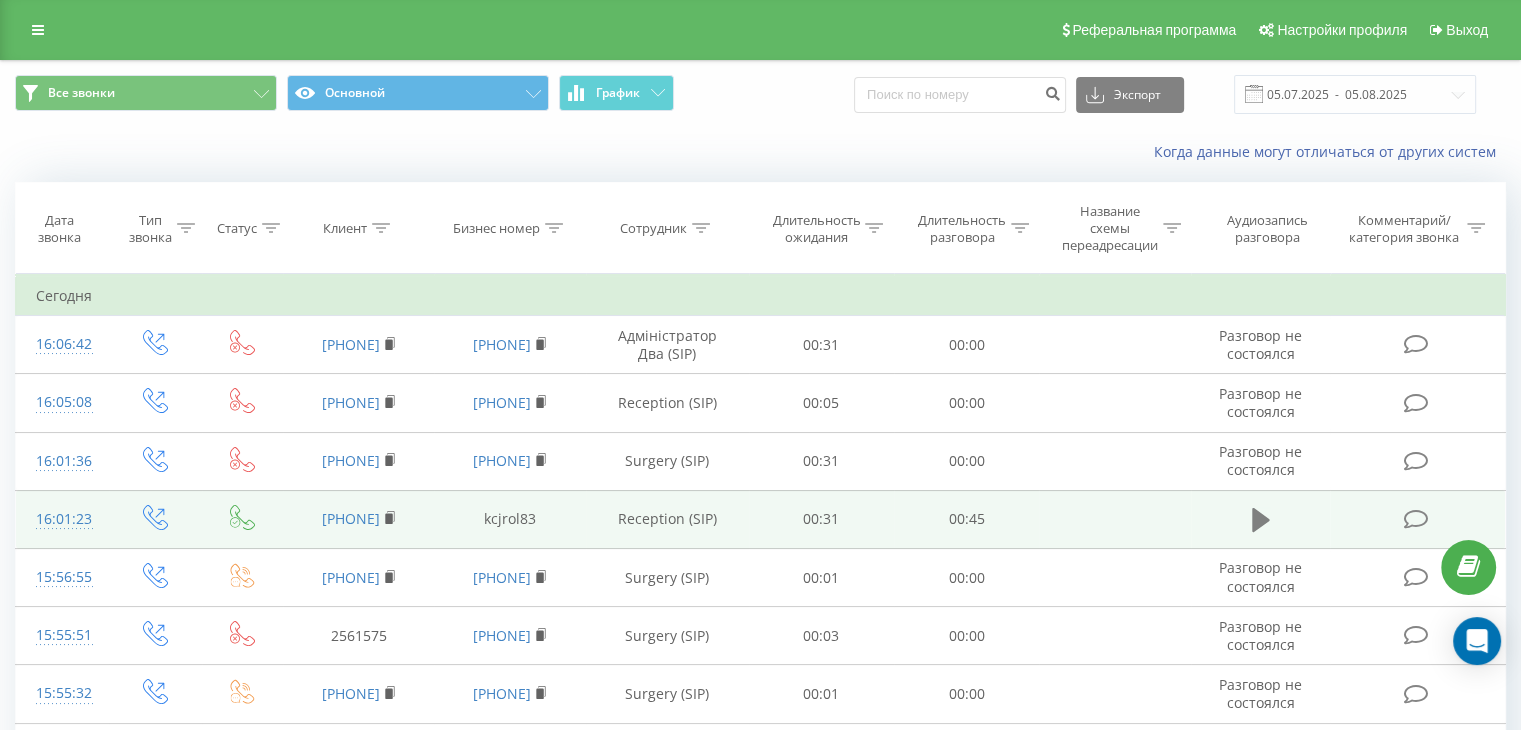 click 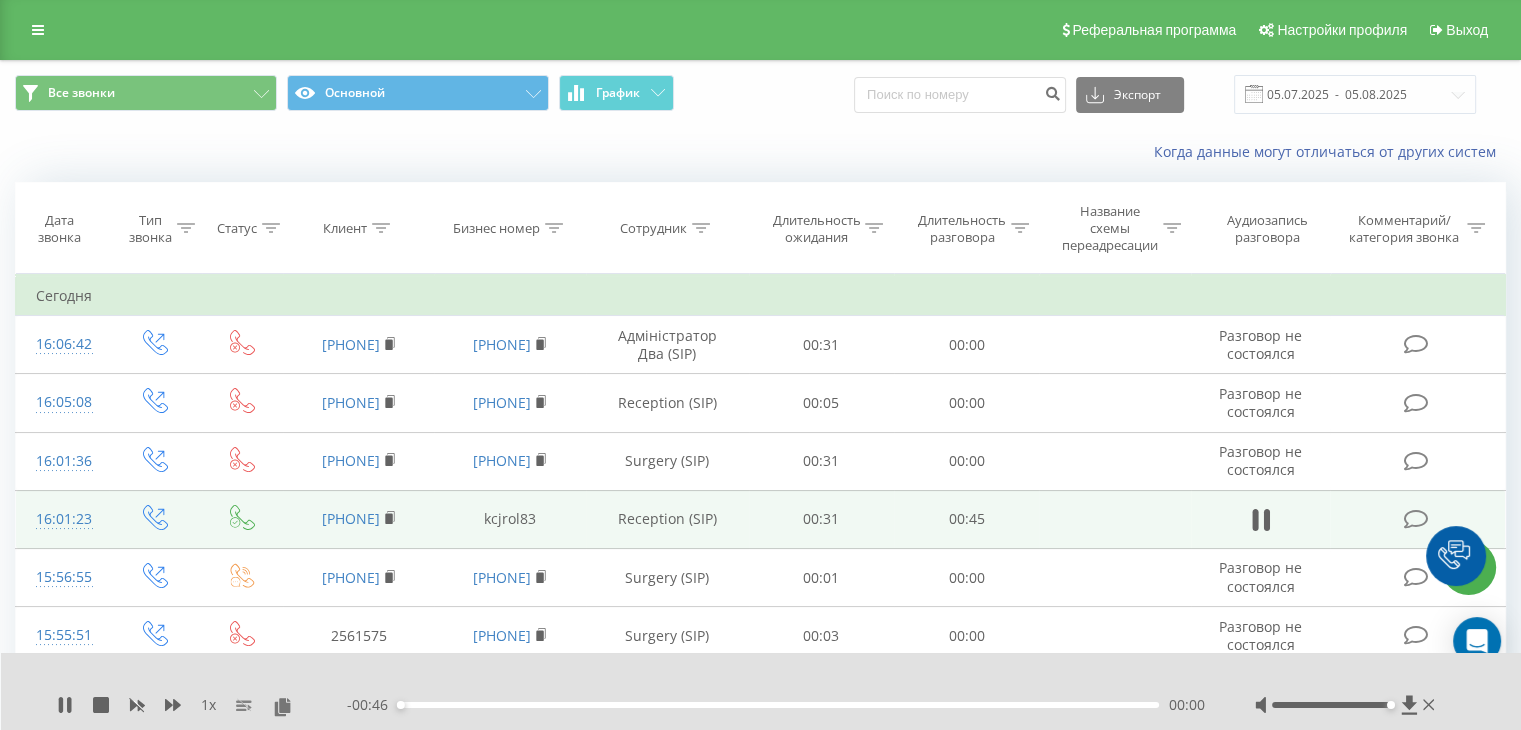 drag, startPoint x: 1343, startPoint y: 705, endPoint x: 1403, endPoint y: 729, distance: 64.62198 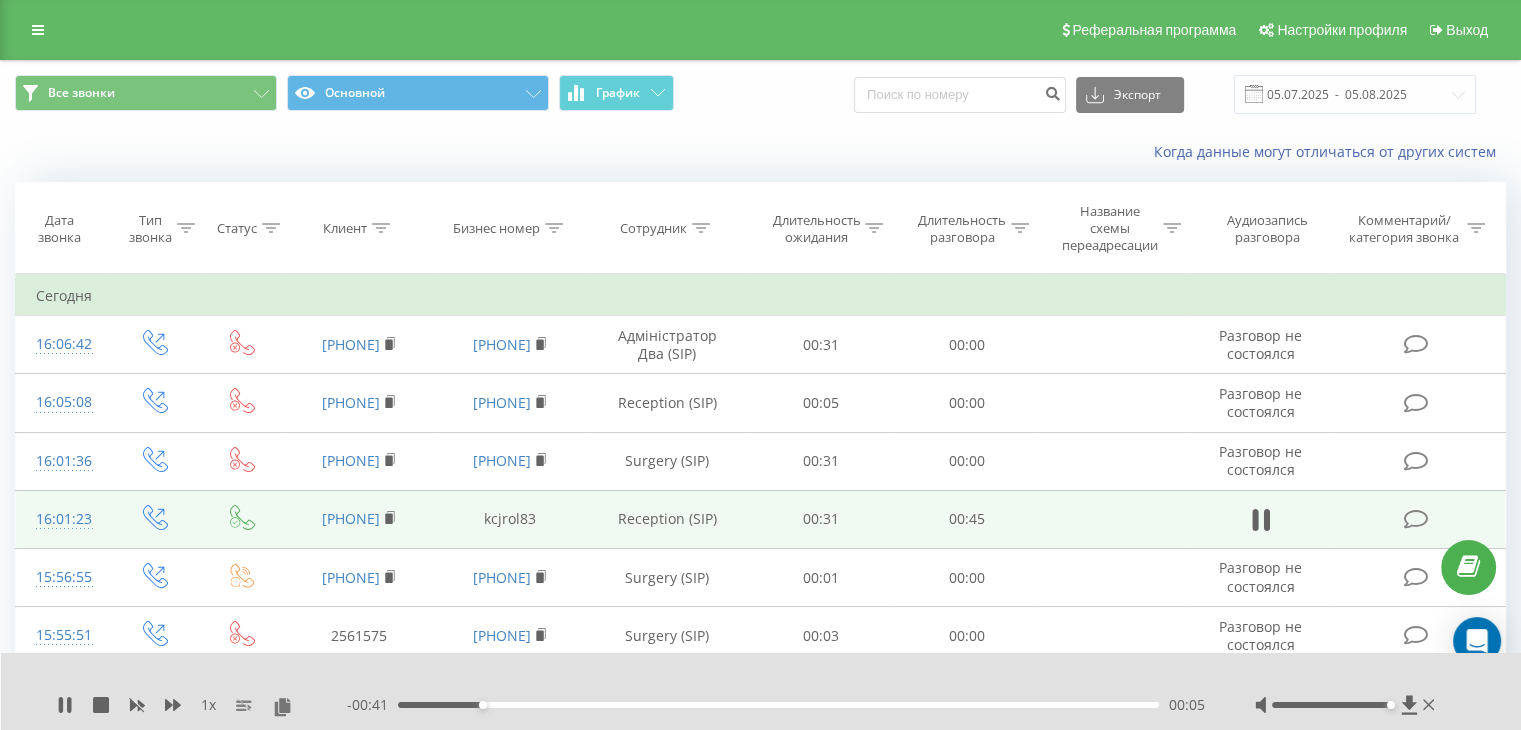 click on "Длительность разговора" at bounding box center (967, 228) 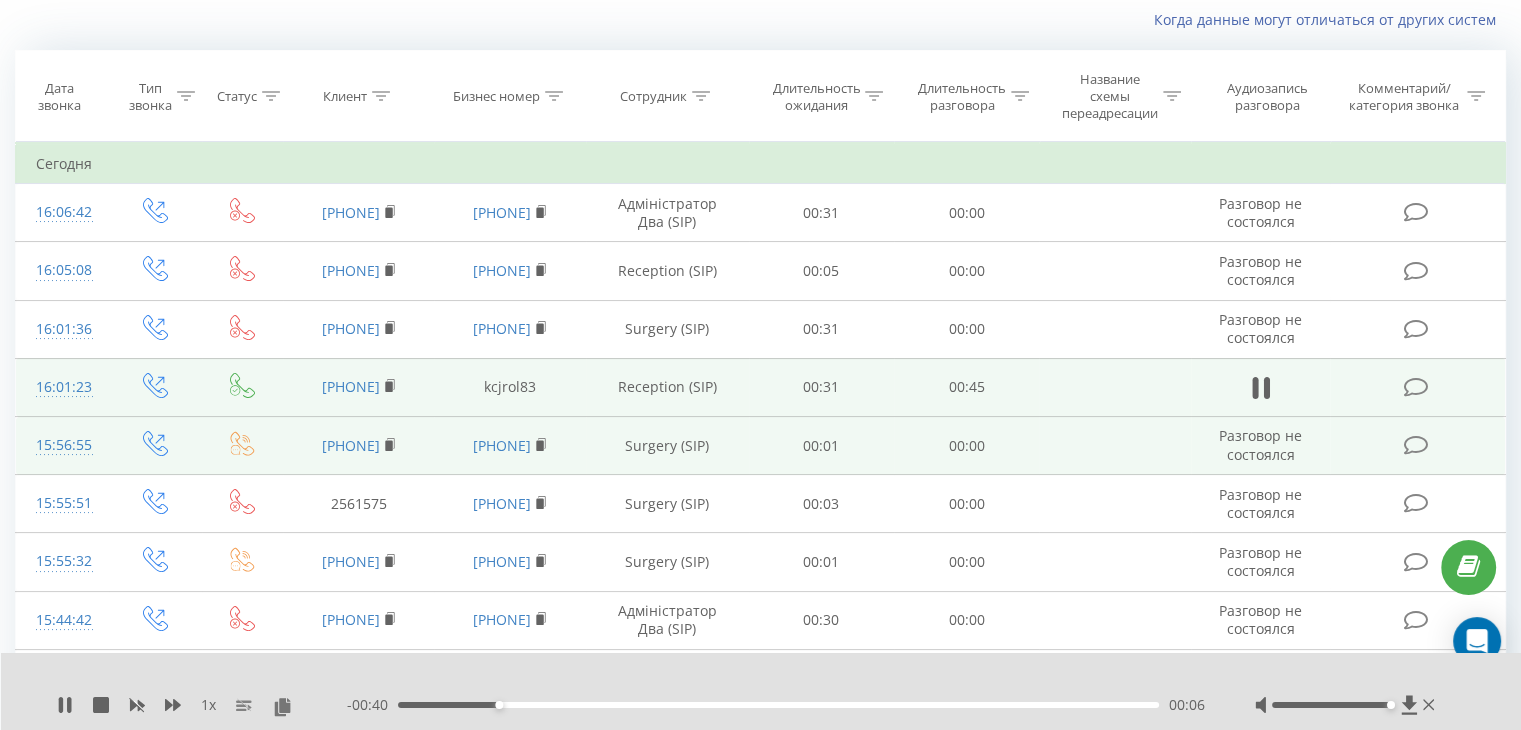 scroll, scrollTop: 300, scrollLeft: 0, axis: vertical 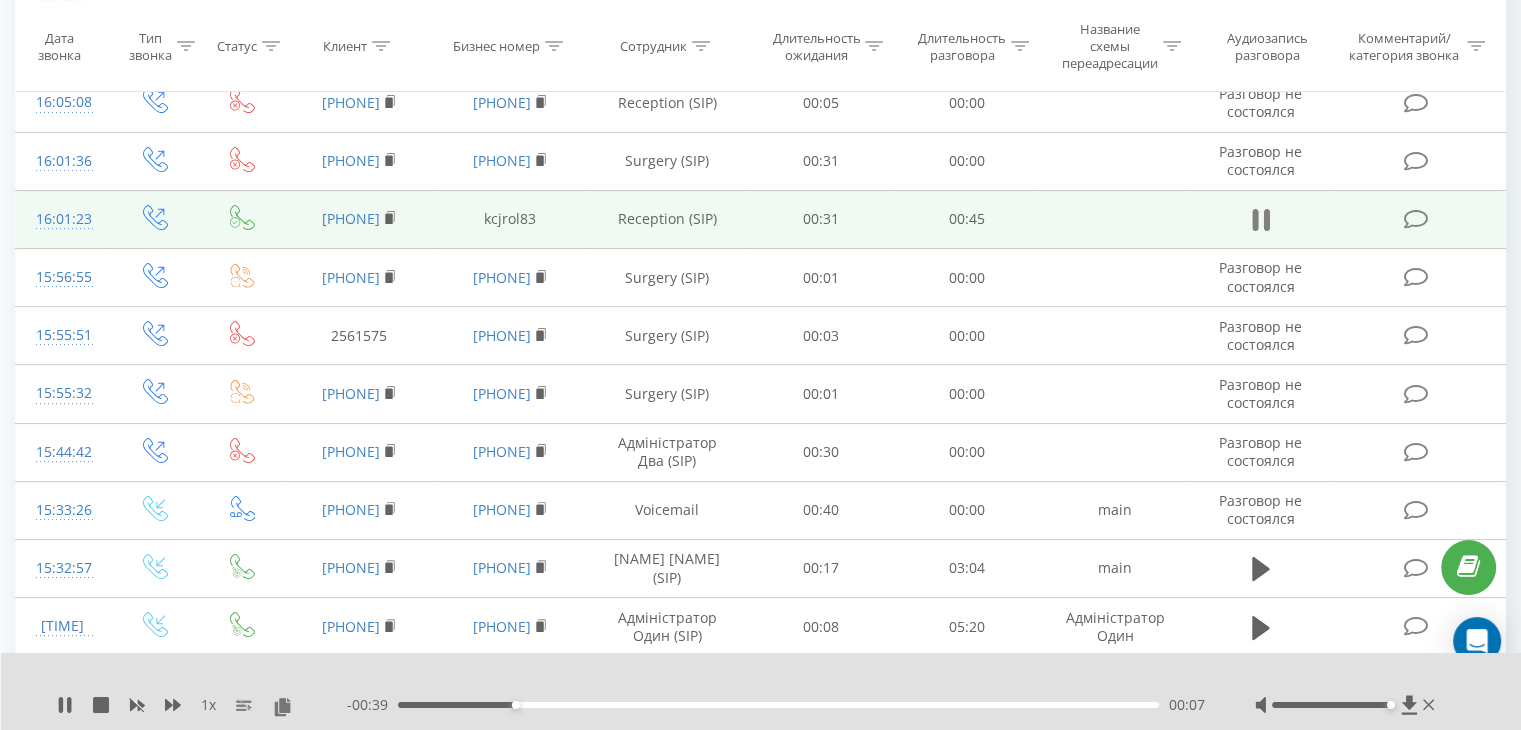 click 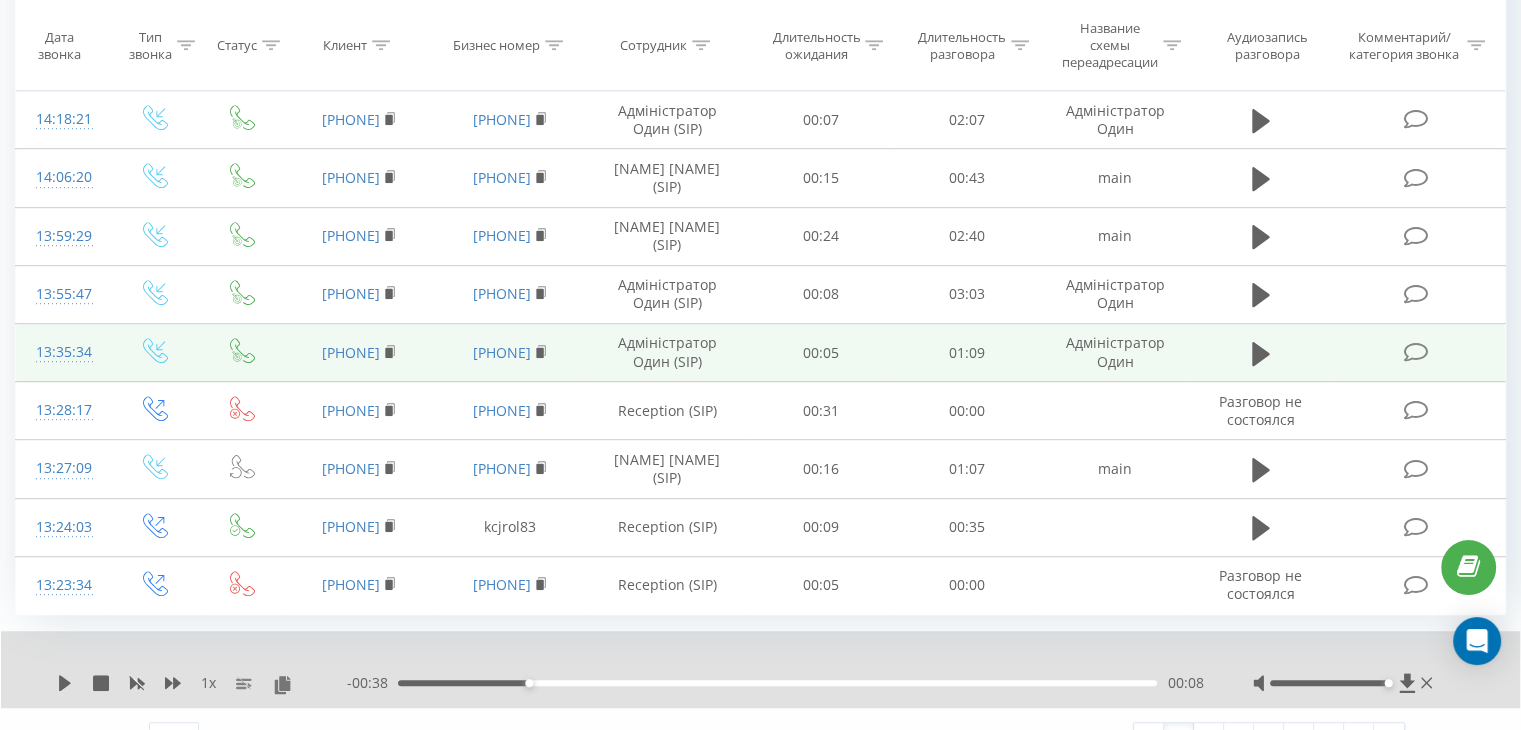 scroll, scrollTop: 1233, scrollLeft: 0, axis: vertical 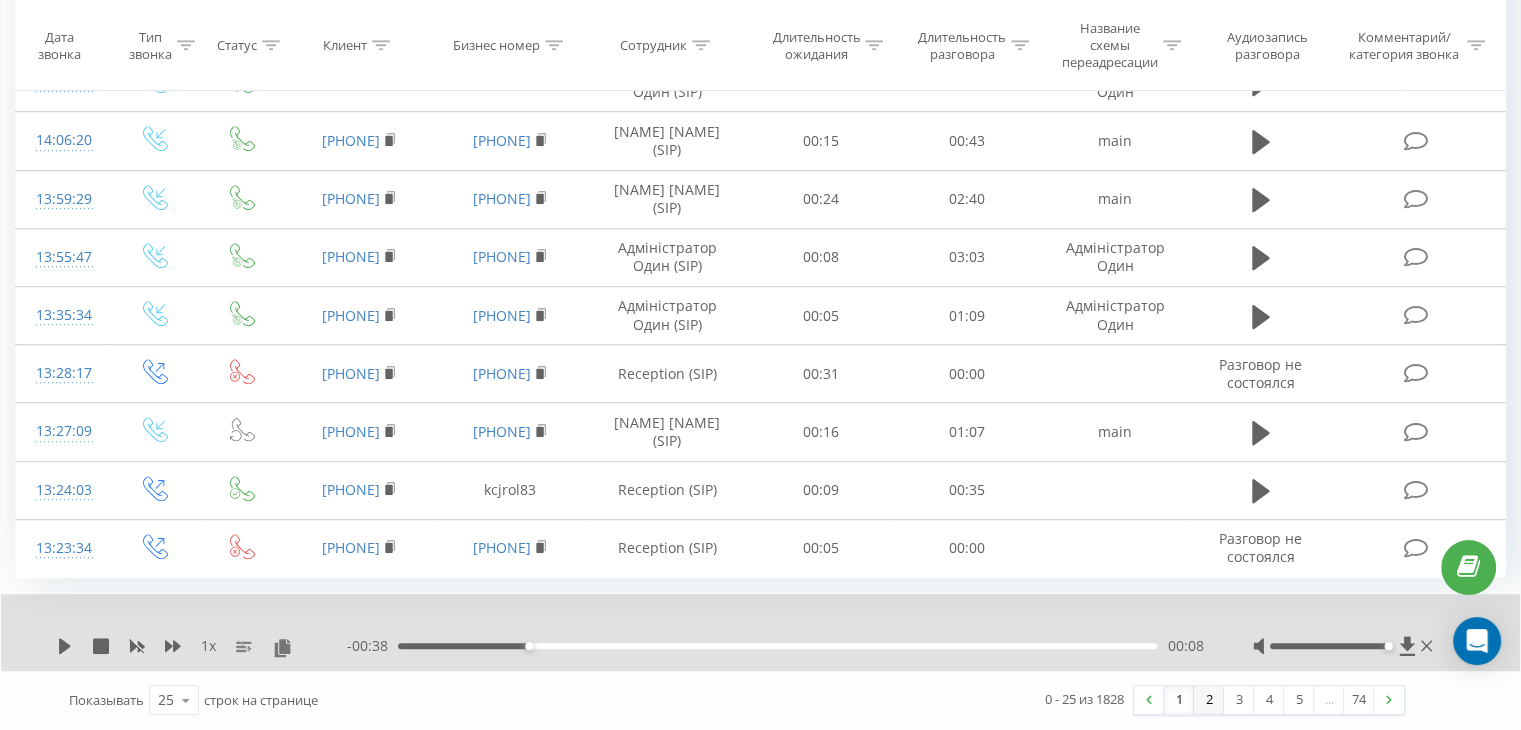 click on "2" at bounding box center [1209, 700] 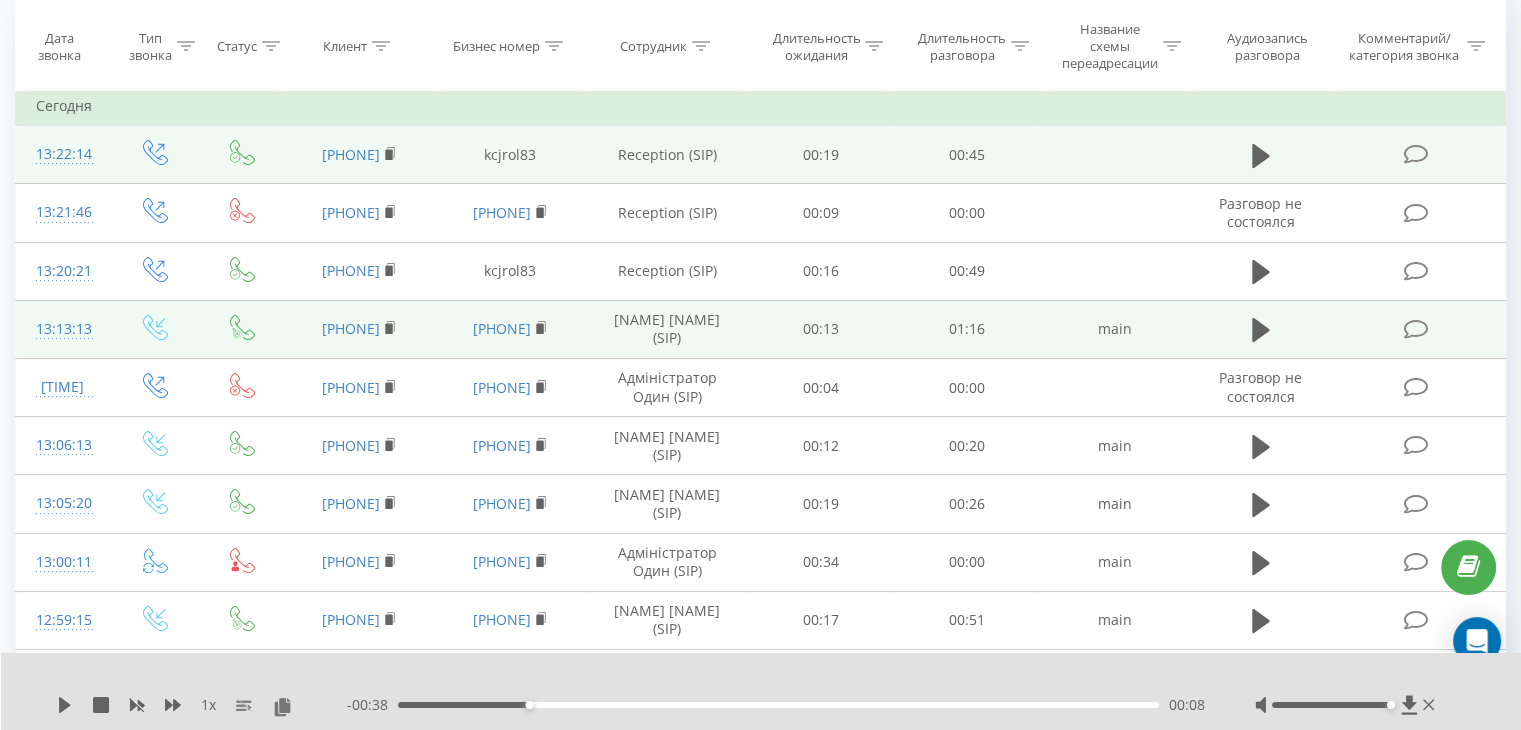scroll, scrollTop: 132, scrollLeft: 0, axis: vertical 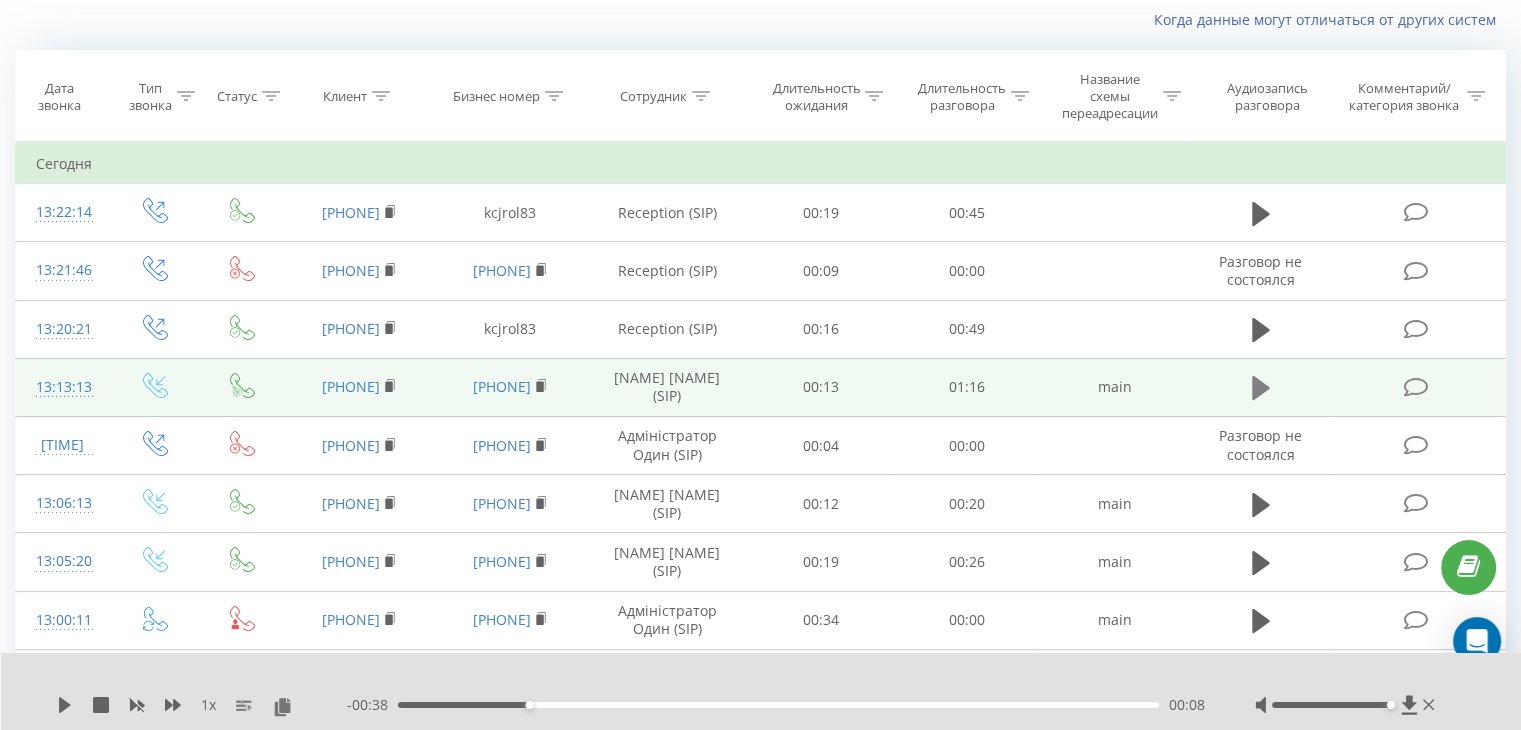 click 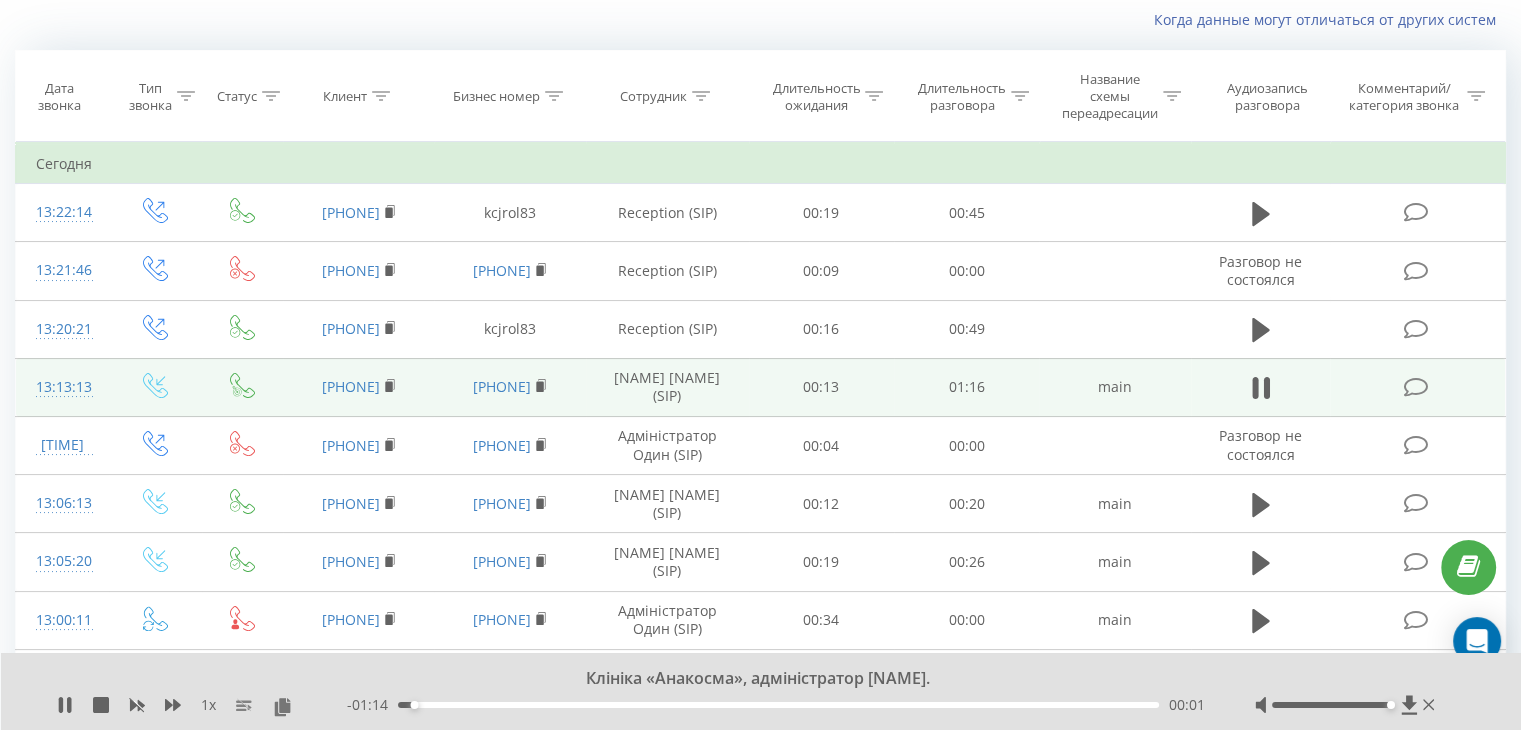 click at bounding box center (1347, 705) 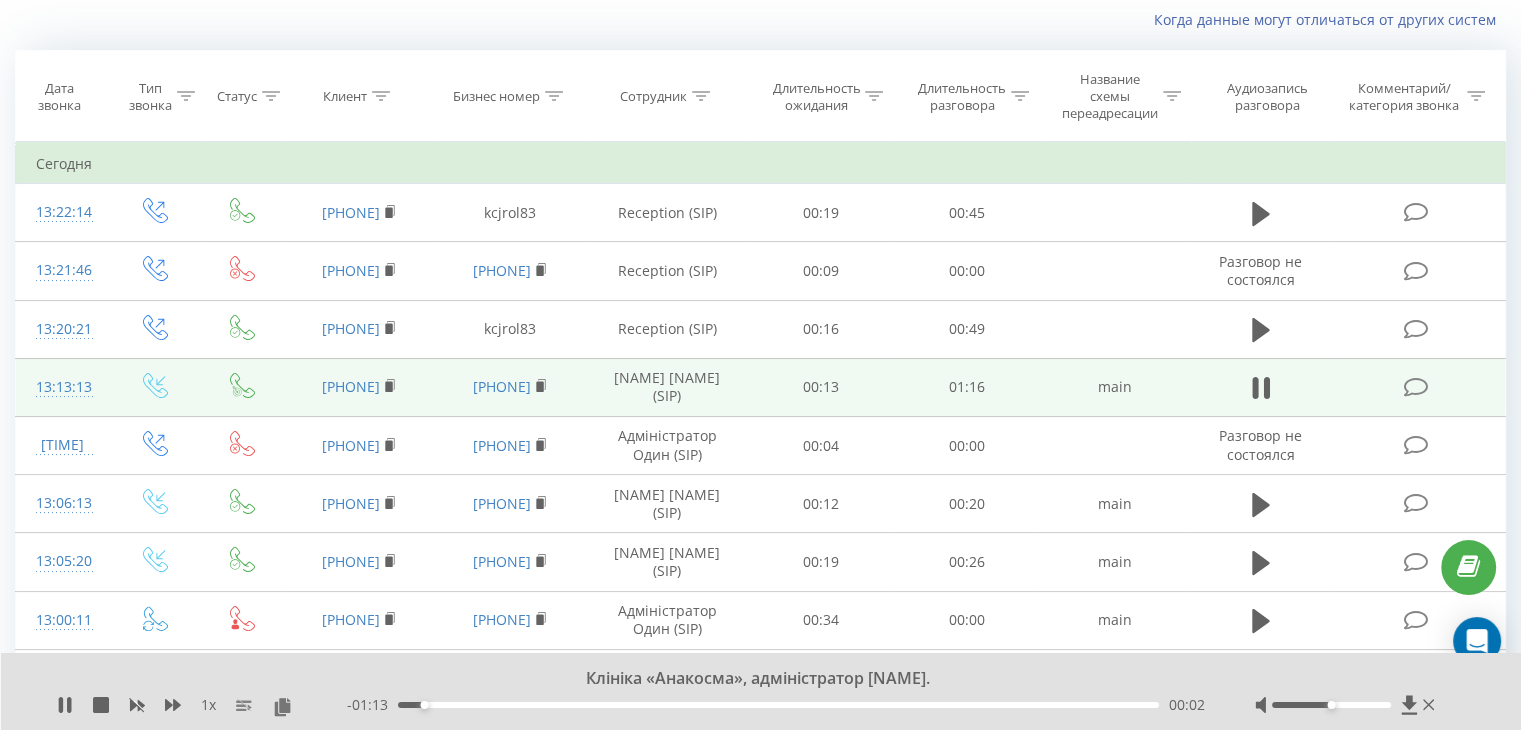 drag, startPoint x: 1342, startPoint y: 706, endPoint x: 1332, endPoint y: 701, distance: 11.18034 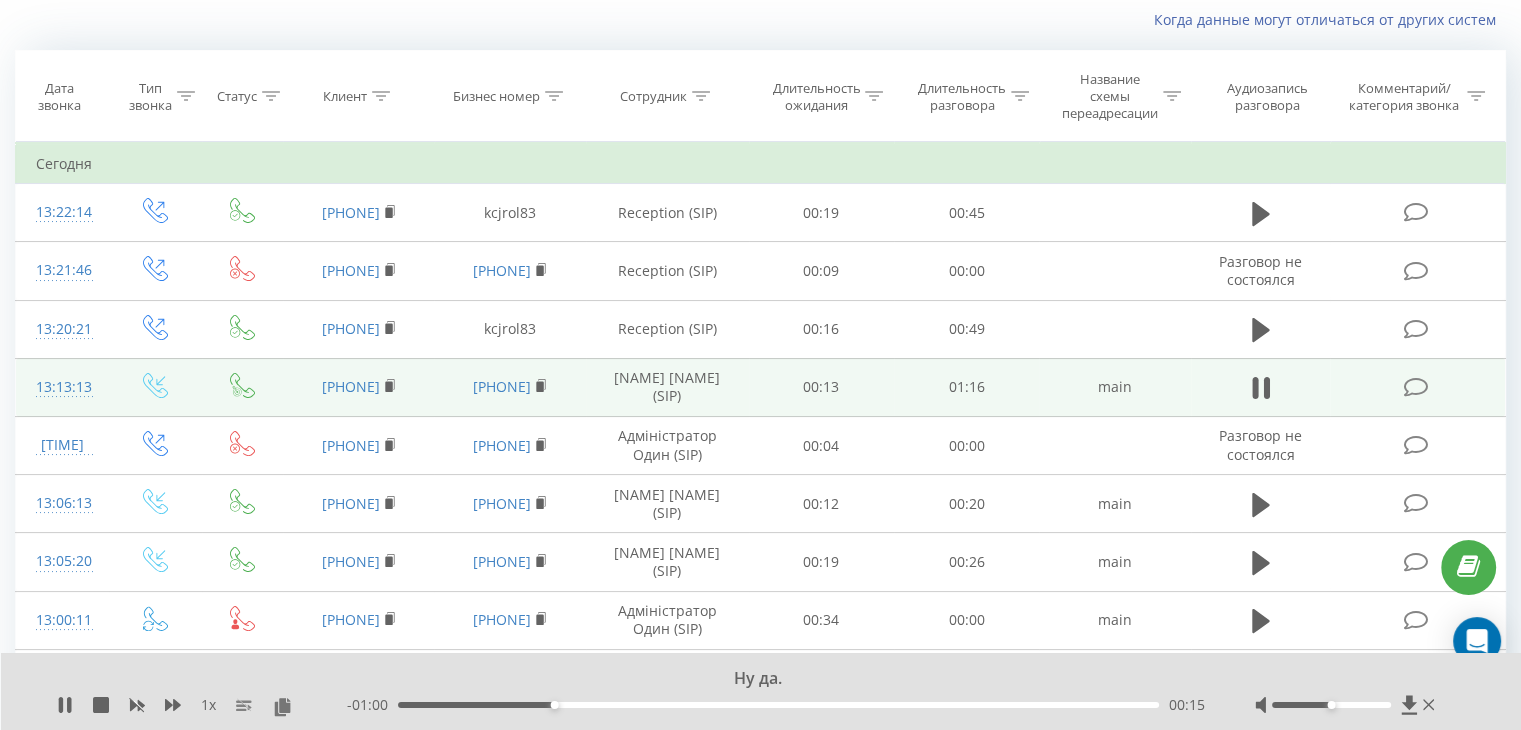 click on "Ну да.   1 x  - 01:00 00:15   00:15" at bounding box center (761, 691) 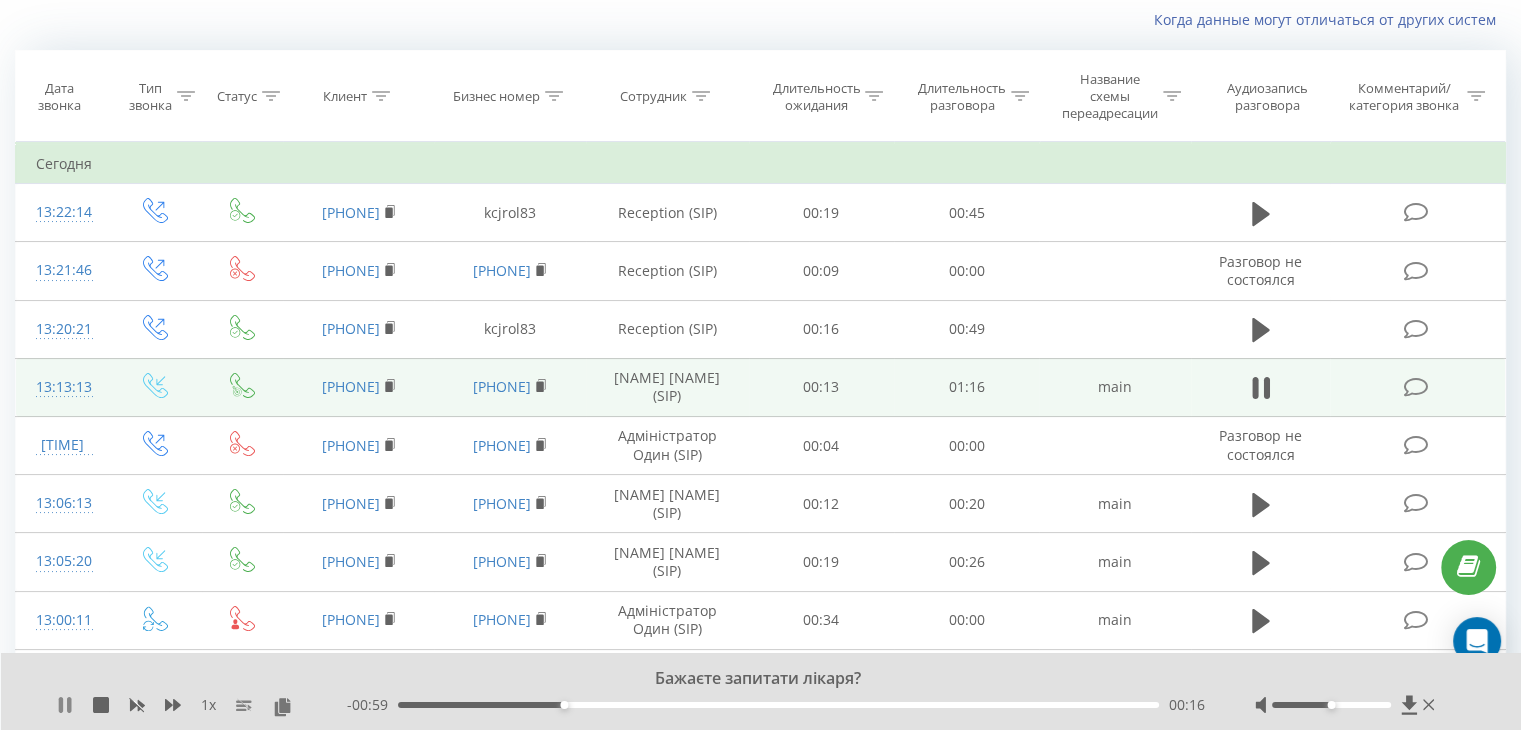 click 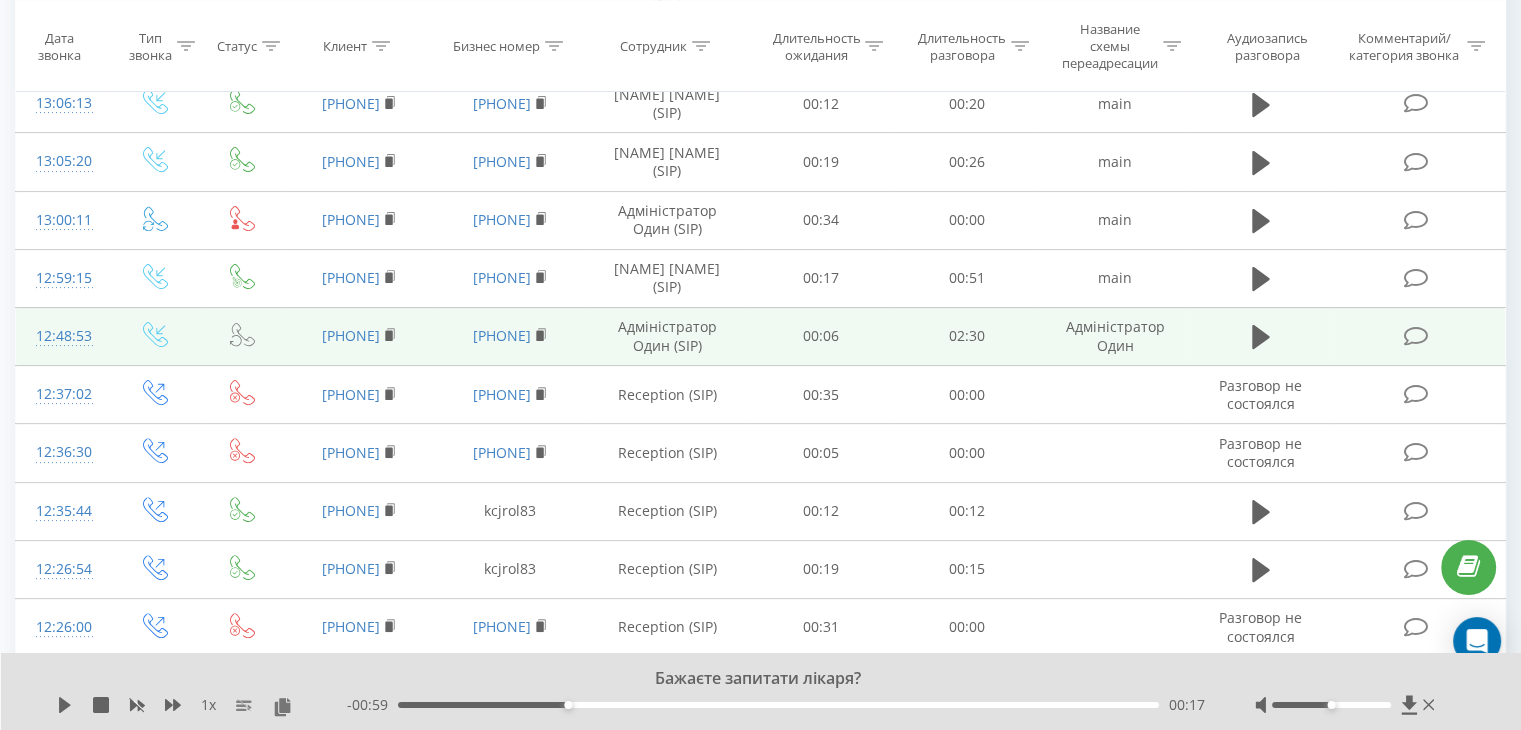 scroll, scrollTop: 832, scrollLeft: 0, axis: vertical 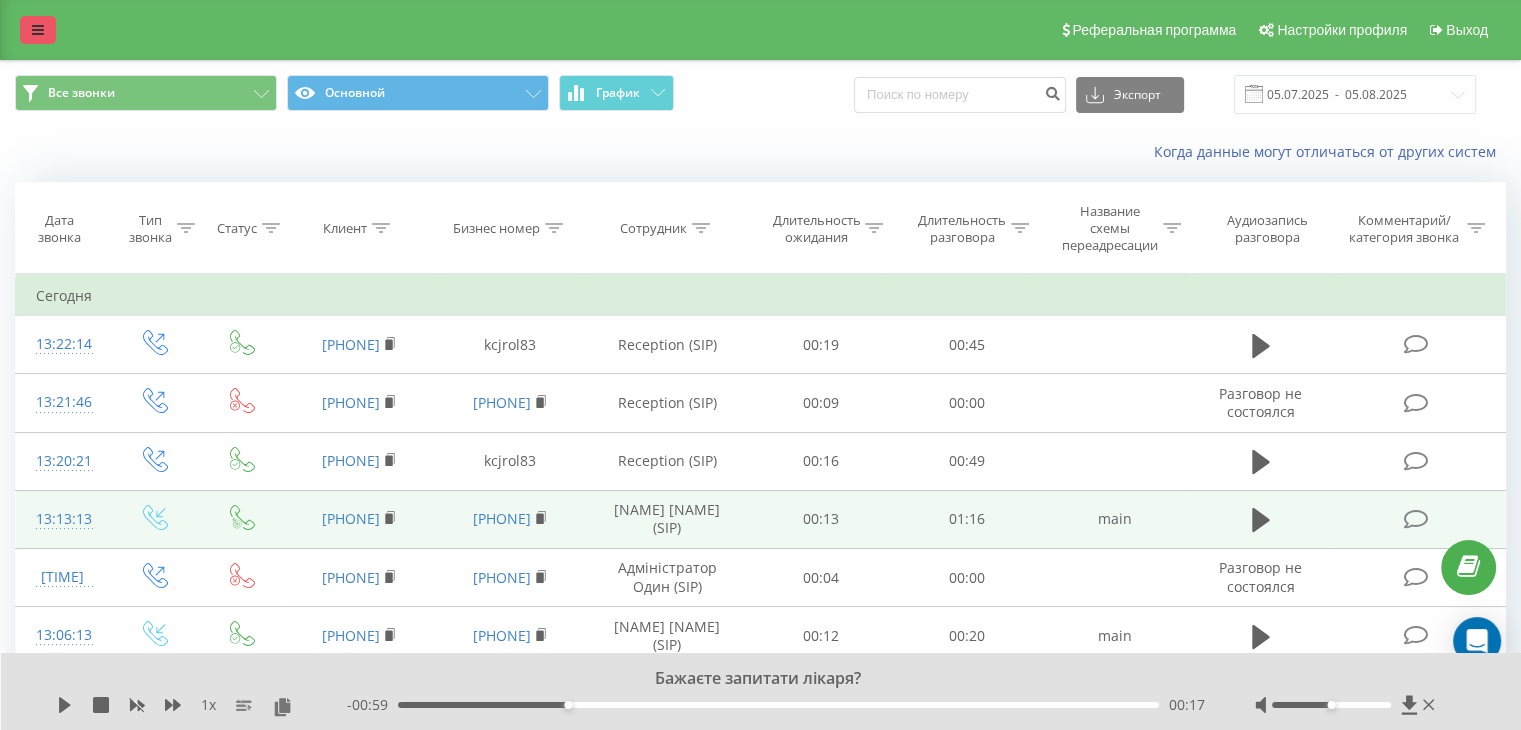 click at bounding box center (38, 30) 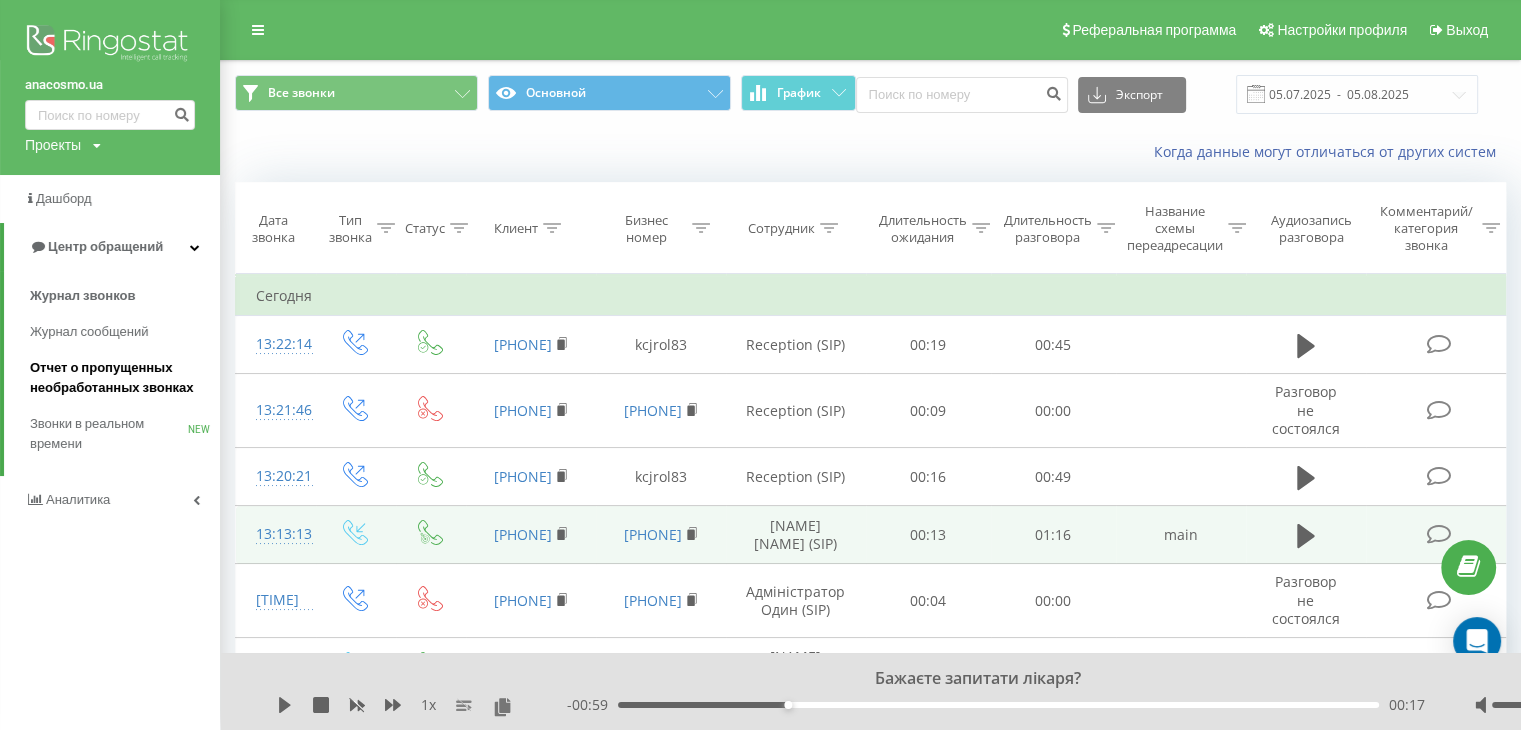 click on "Отчет о пропущенных необработанных звонках" at bounding box center [120, 378] 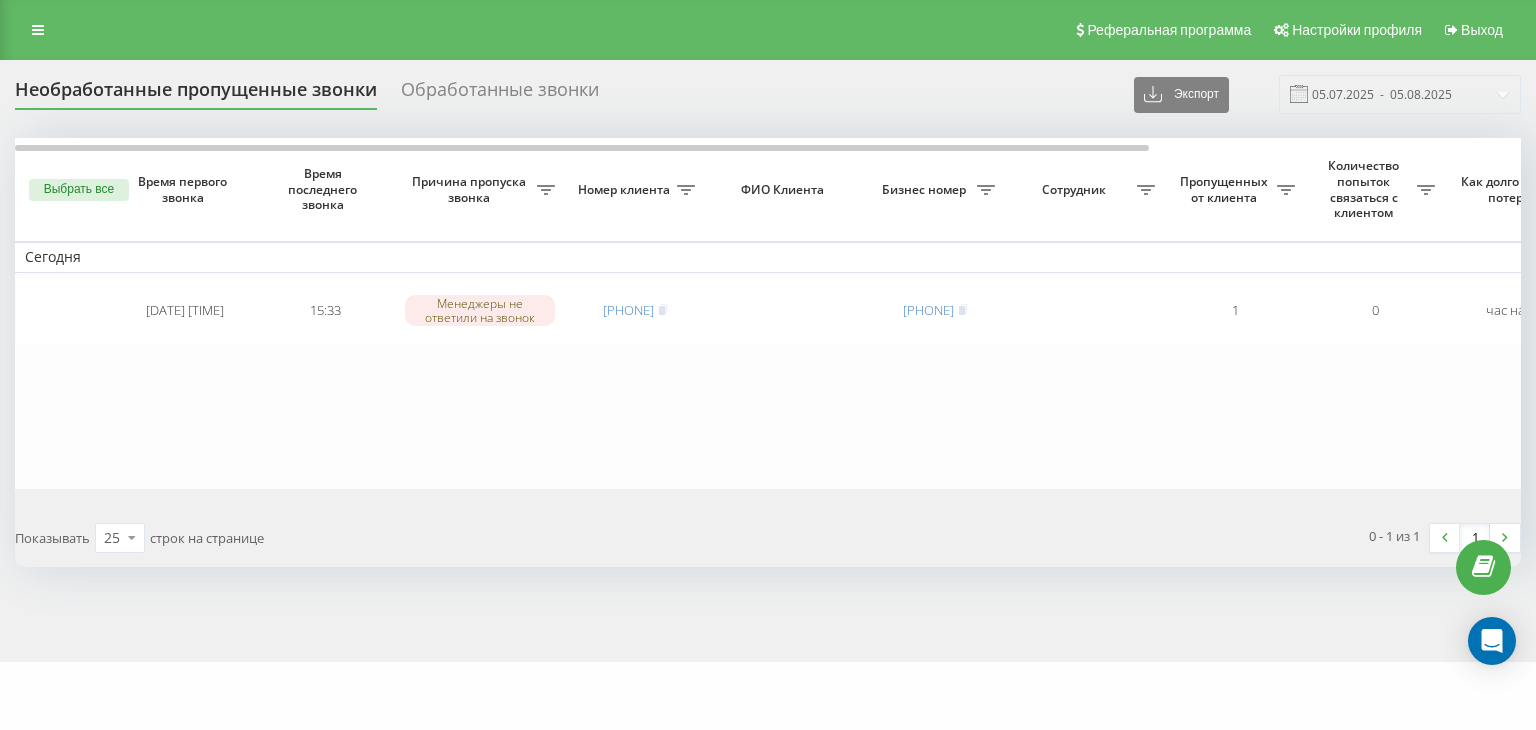 scroll, scrollTop: 0, scrollLeft: 0, axis: both 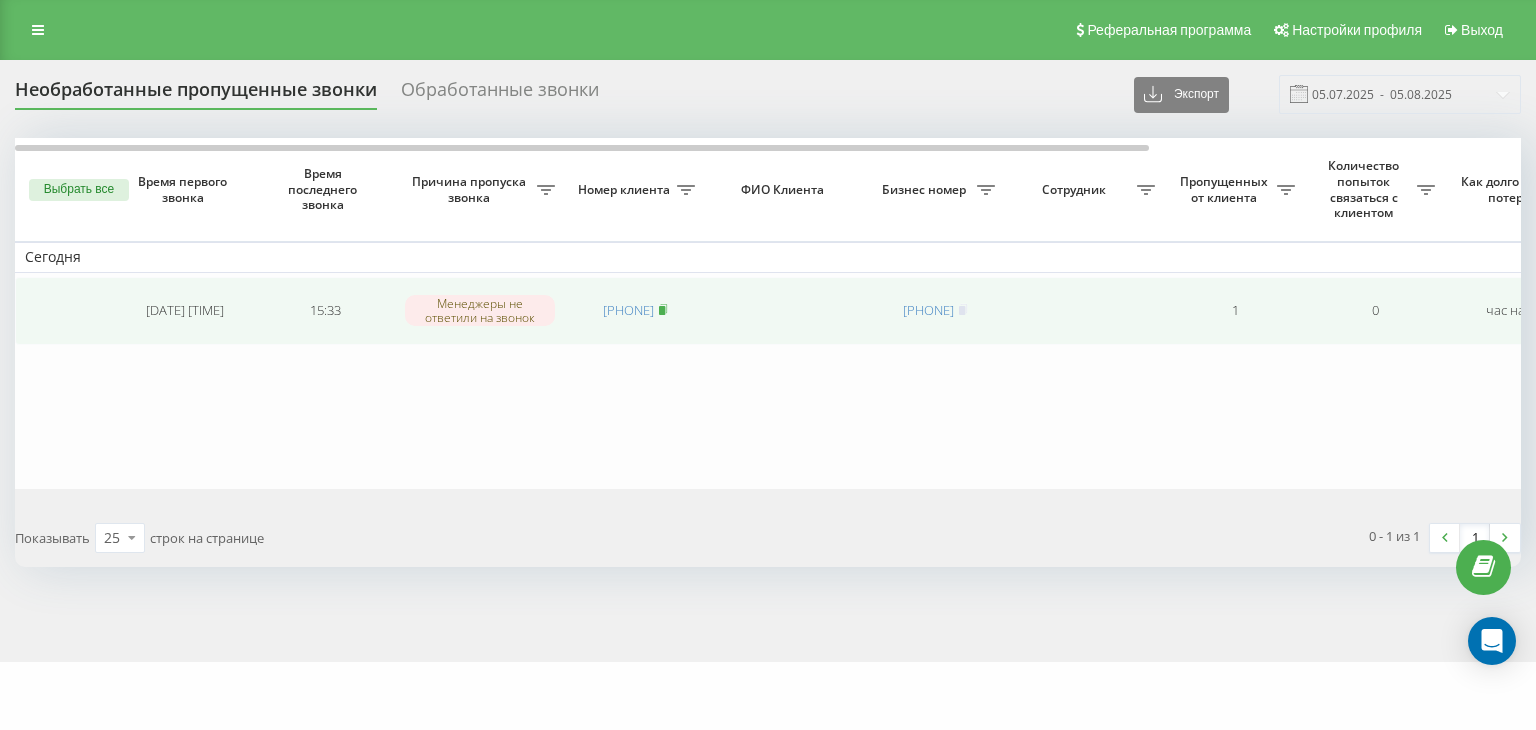 click 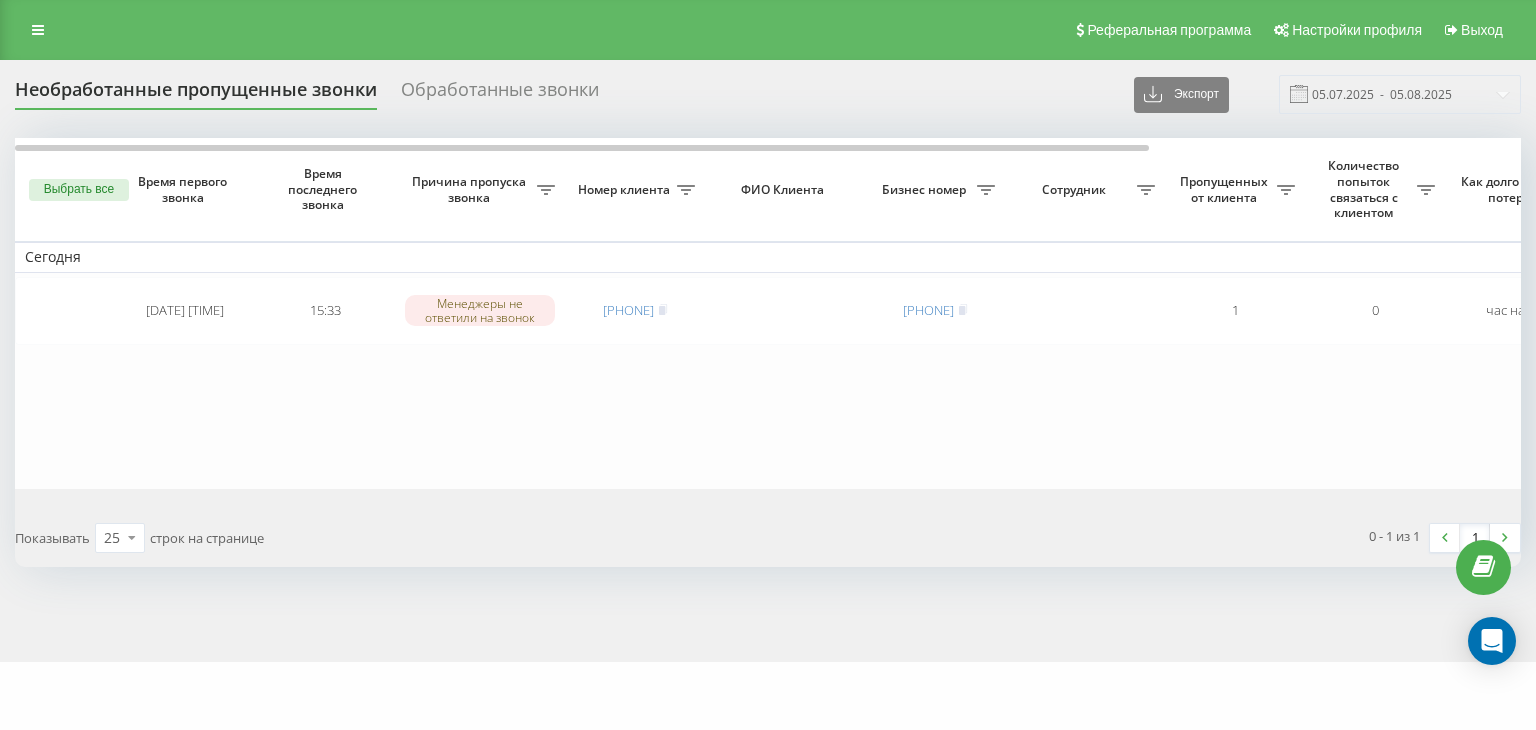 click on "Выбрать все" at bounding box center (79, 190) 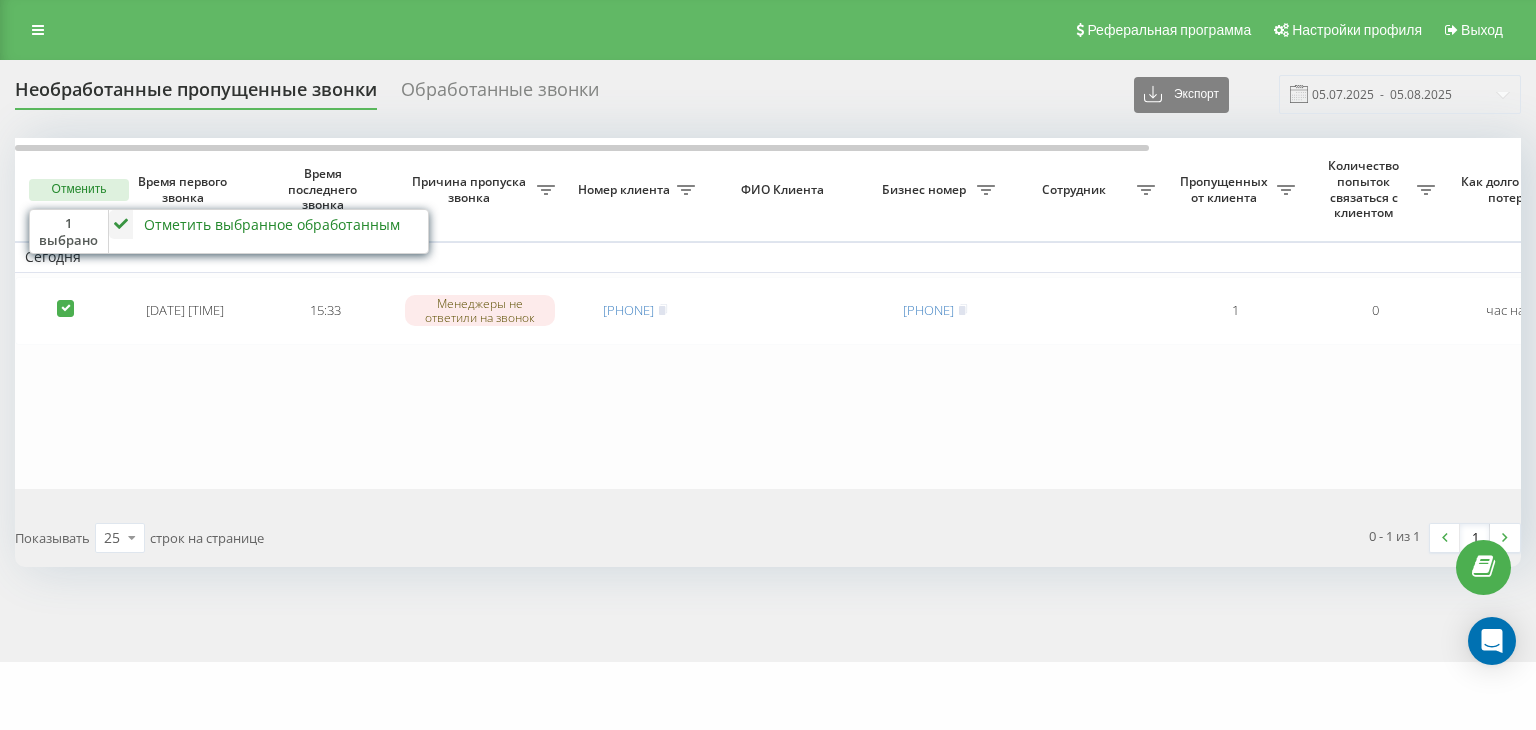 click on "Отметить выбранное обработанным" at bounding box center (272, 224) 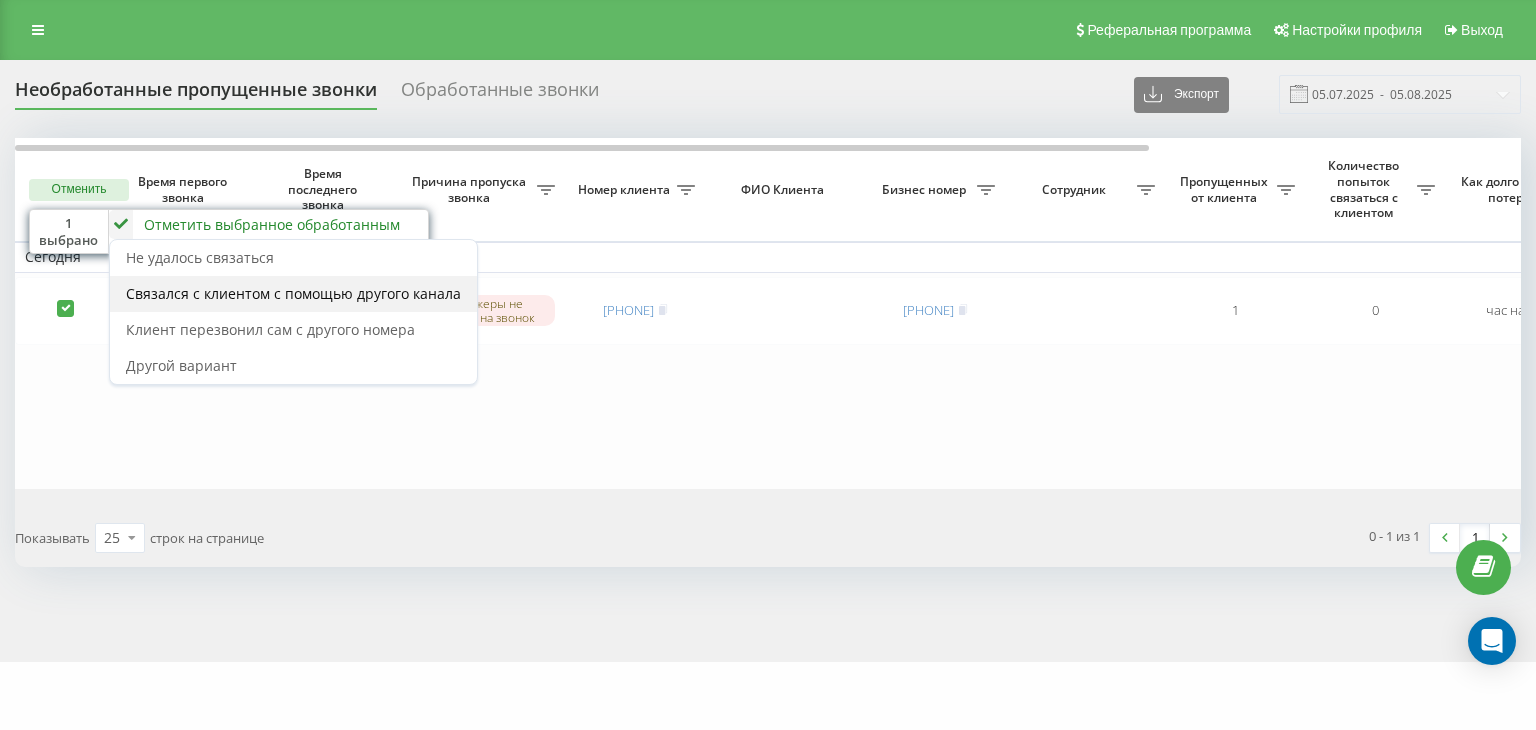 click on "Связался с клиентом с помощью другого канала" at bounding box center (293, 294) 